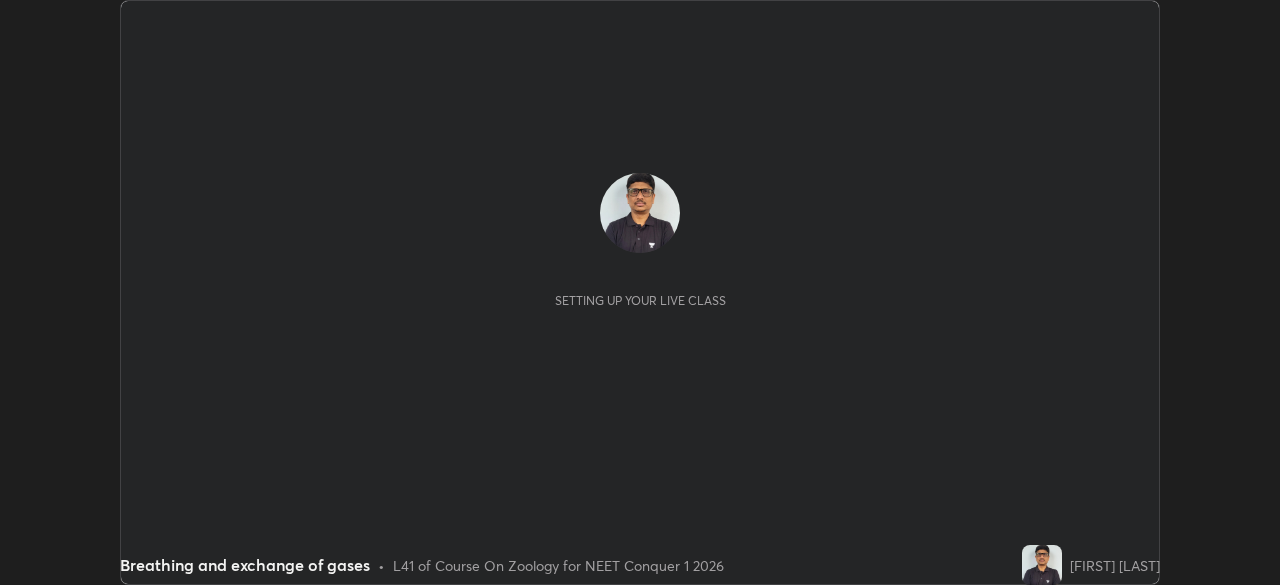scroll, scrollTop: 0, scrollLeft: 0, axis: both 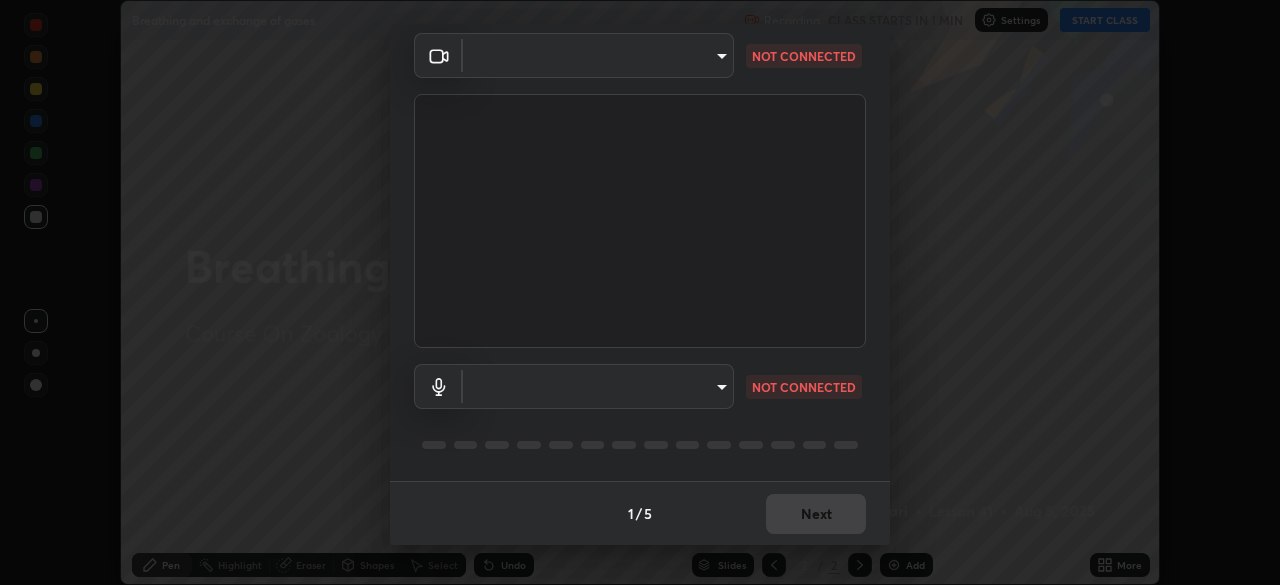 type on "b98531ccb291fb31e3b89e40f042c7c38db18d895562f17e0e36bfb5aca72fd8" 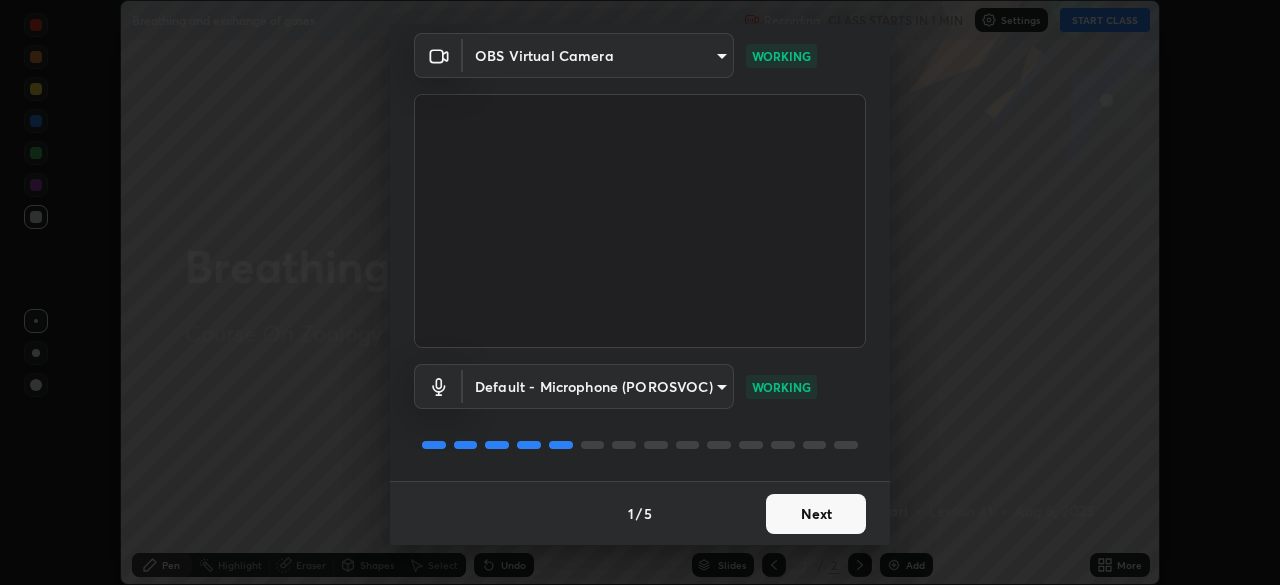 click on "Next" at bounding box center [816, 514] 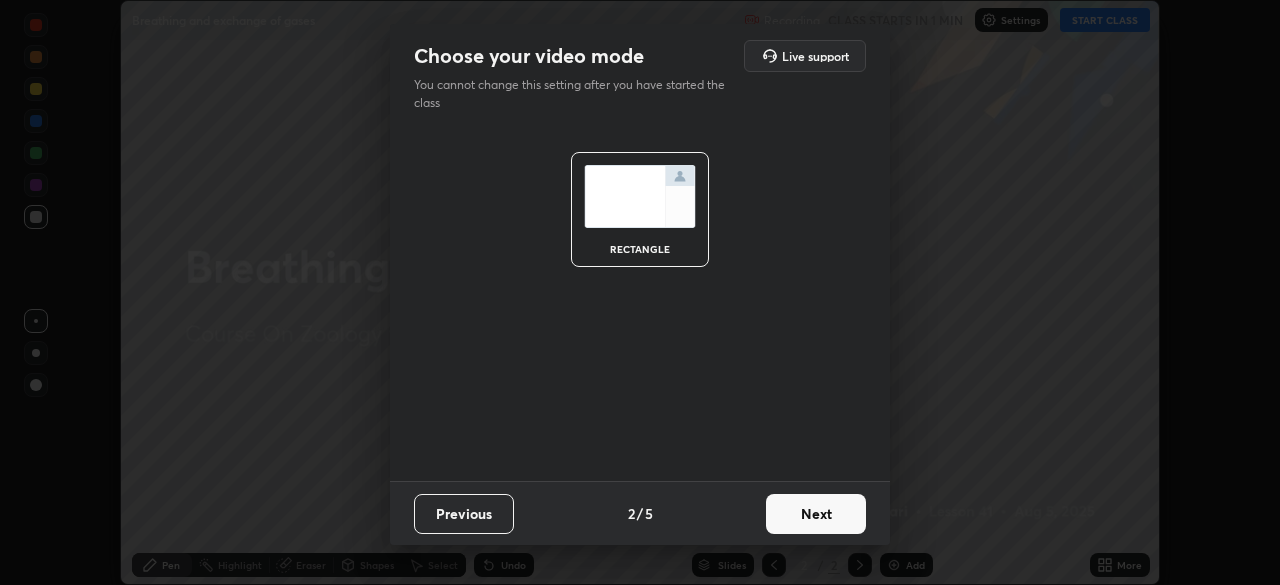 scroll, scrollTop: 0, scrollLeft: 0, axis: both 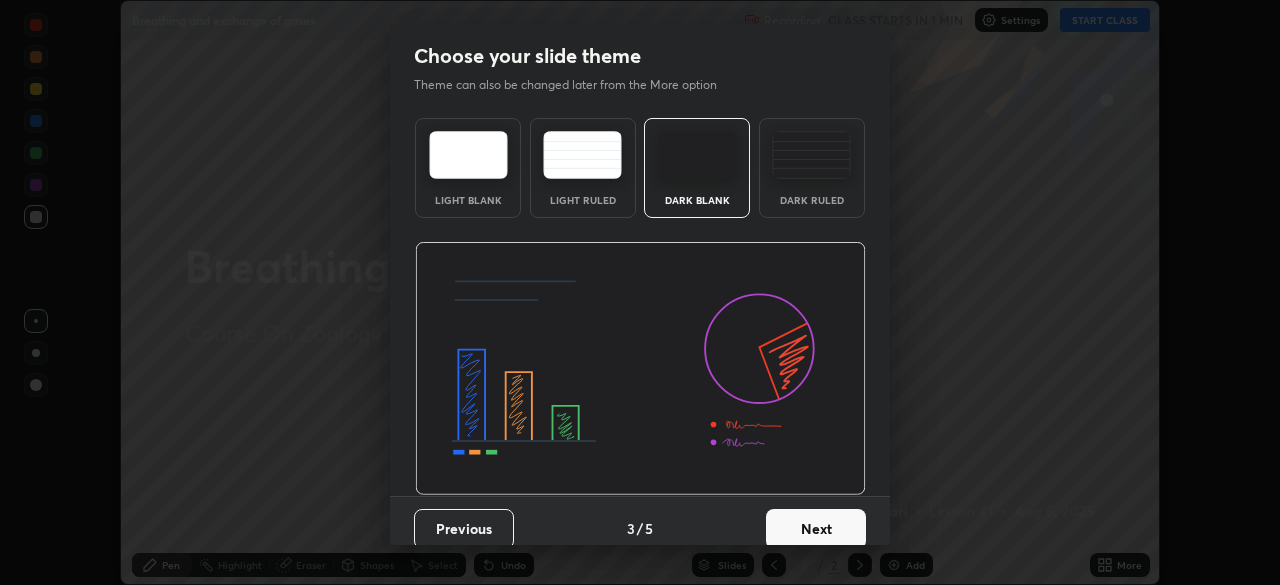 click on "Next" at bounding box center (816, 529) 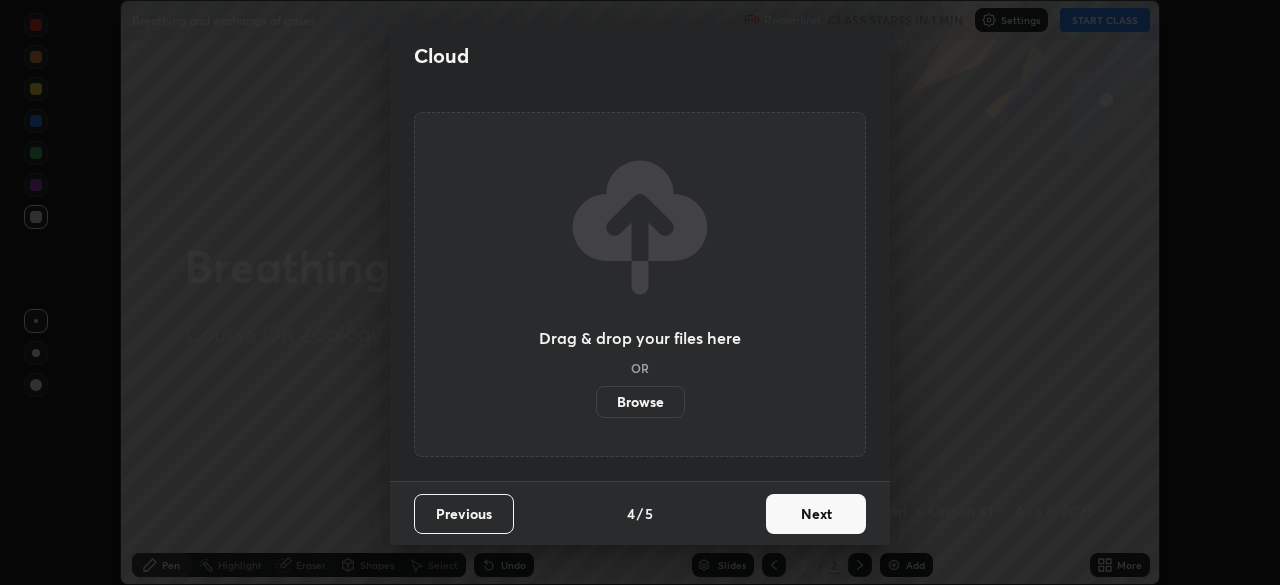 click on "Next" at bounding box center (816, 514) 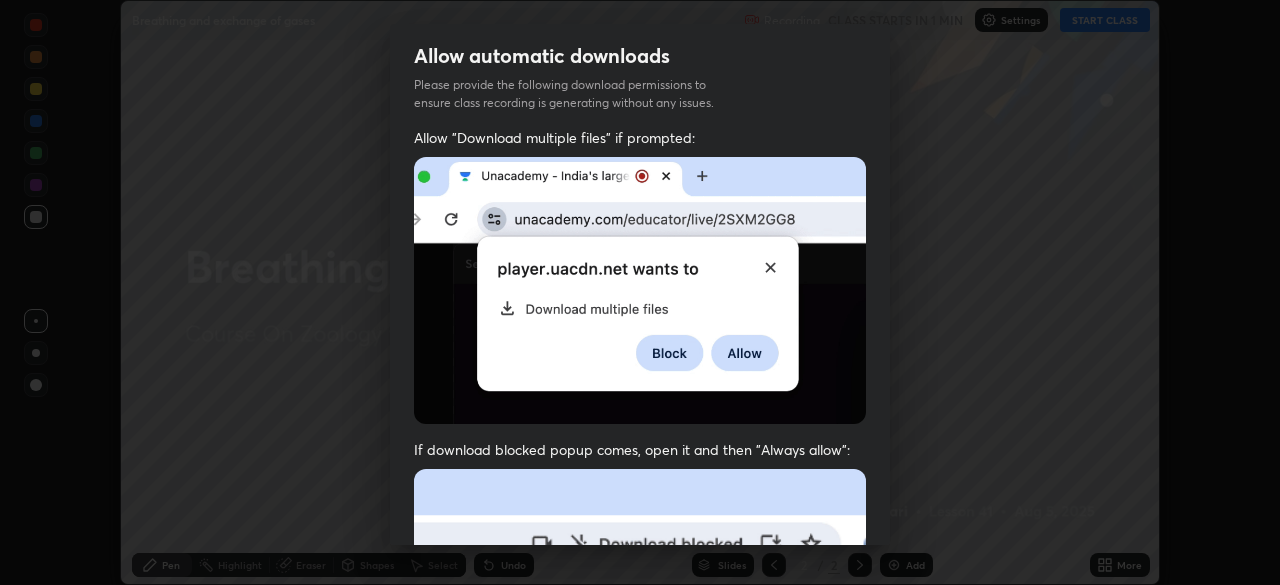 click at bounding box center [640, 687] 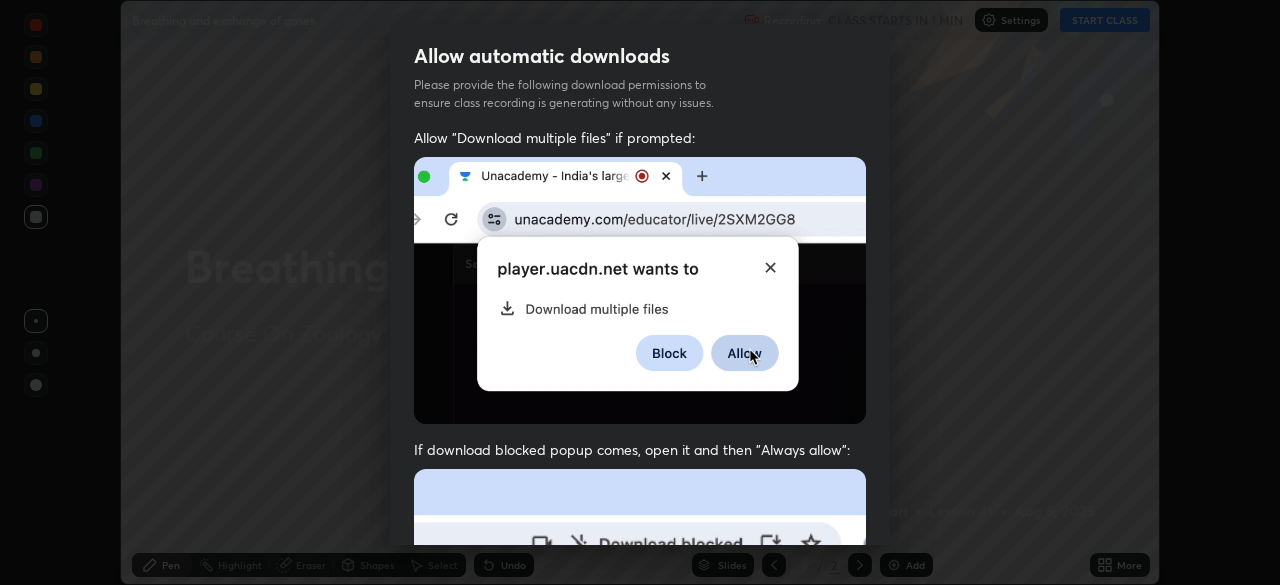 click at bounding box center [640, 687] 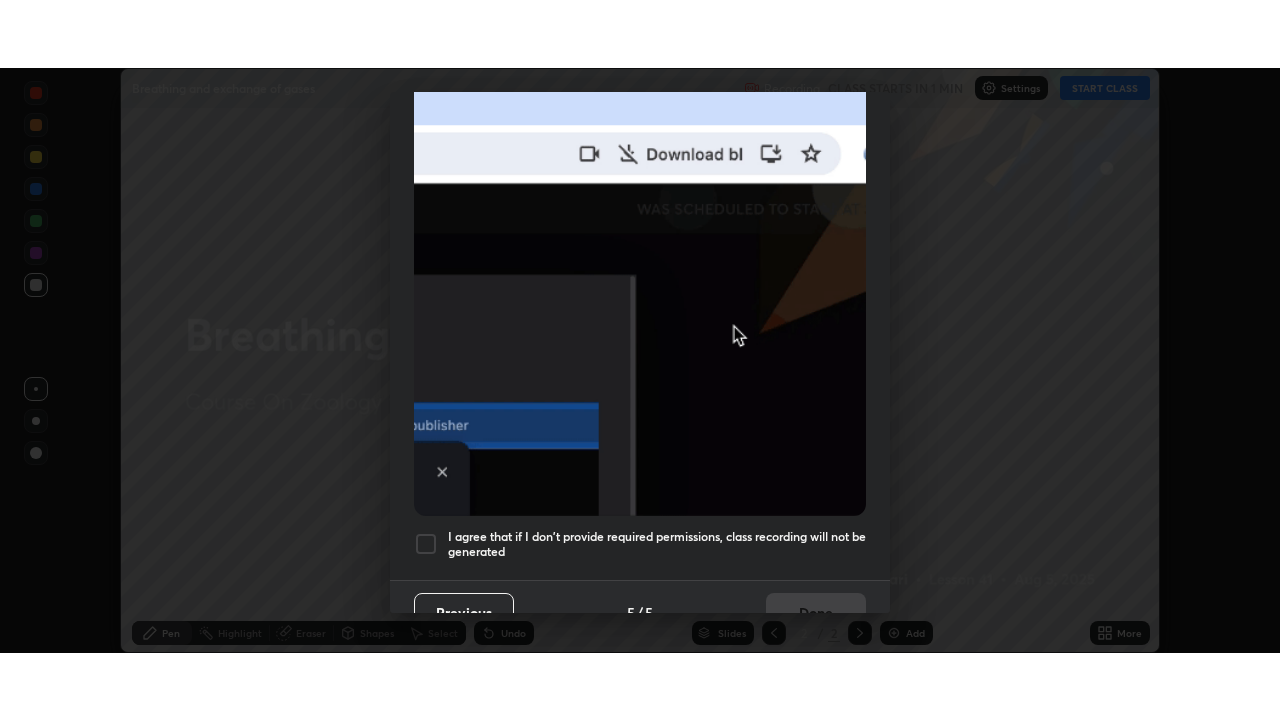 scroll, scrollTop: 479, scrollLeft: 0, axis: vertical 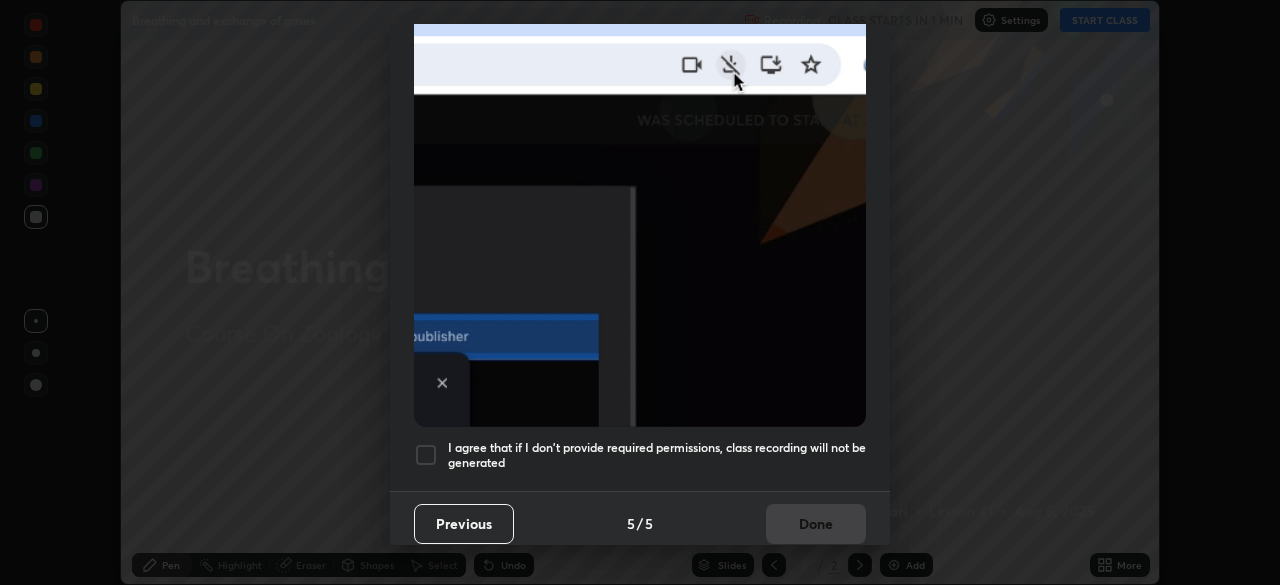click on "I agree that if I don't provide required permissions, class recording will not be generated" at bounding box center (657, 455) 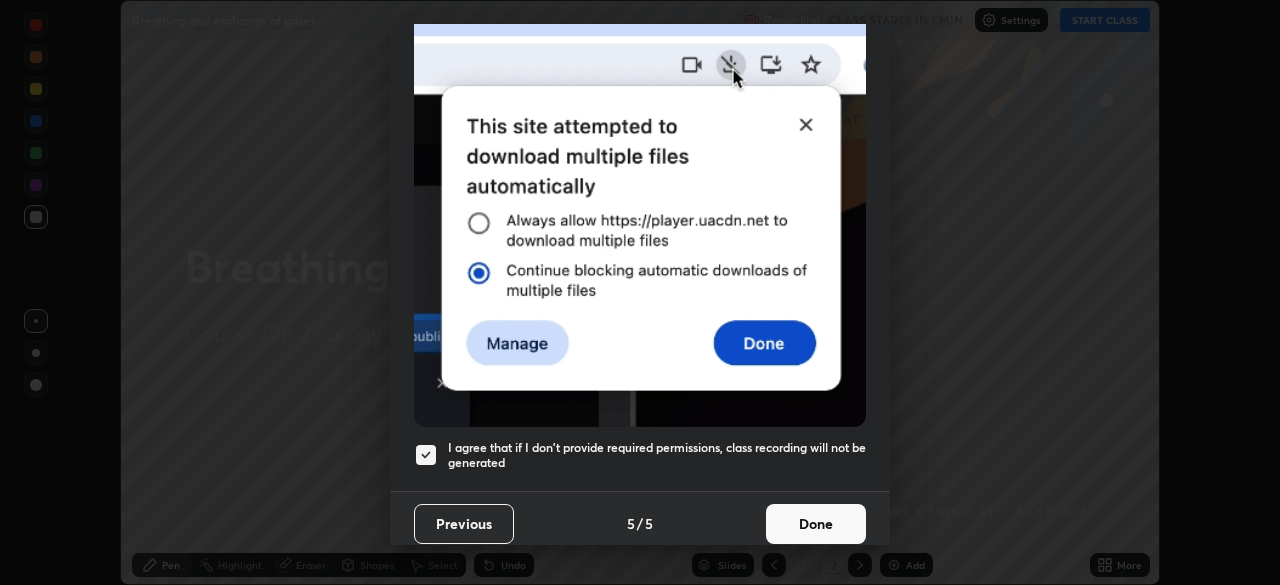 click on "Done" at bounding box center [816, 524] 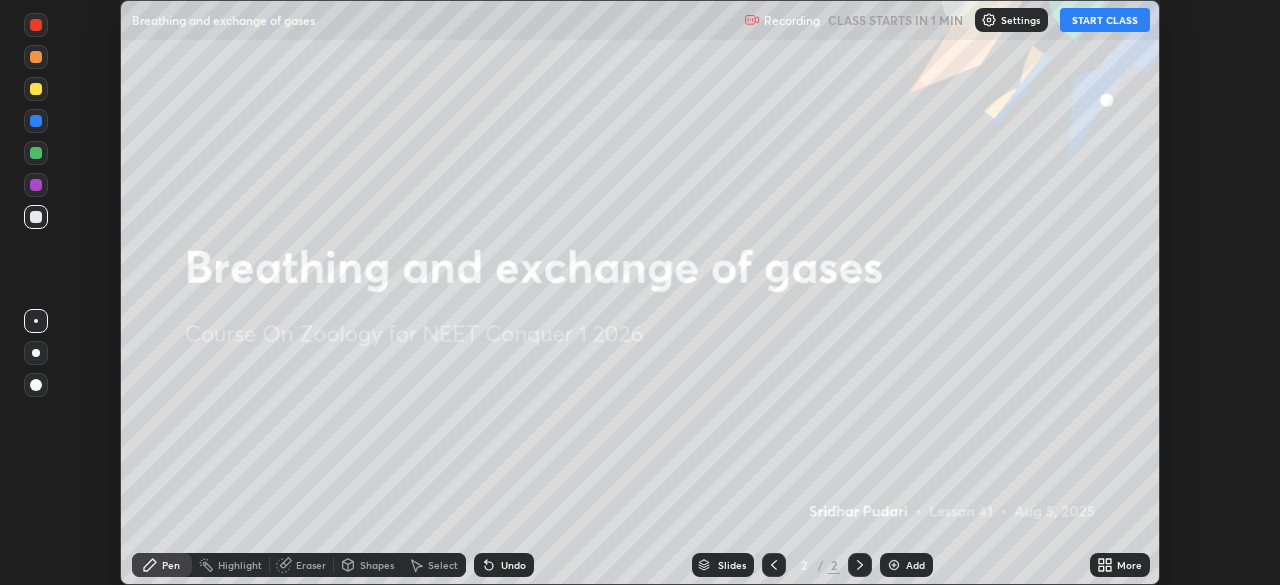 click on "START CLASS" at bounding box center (1105, 20) 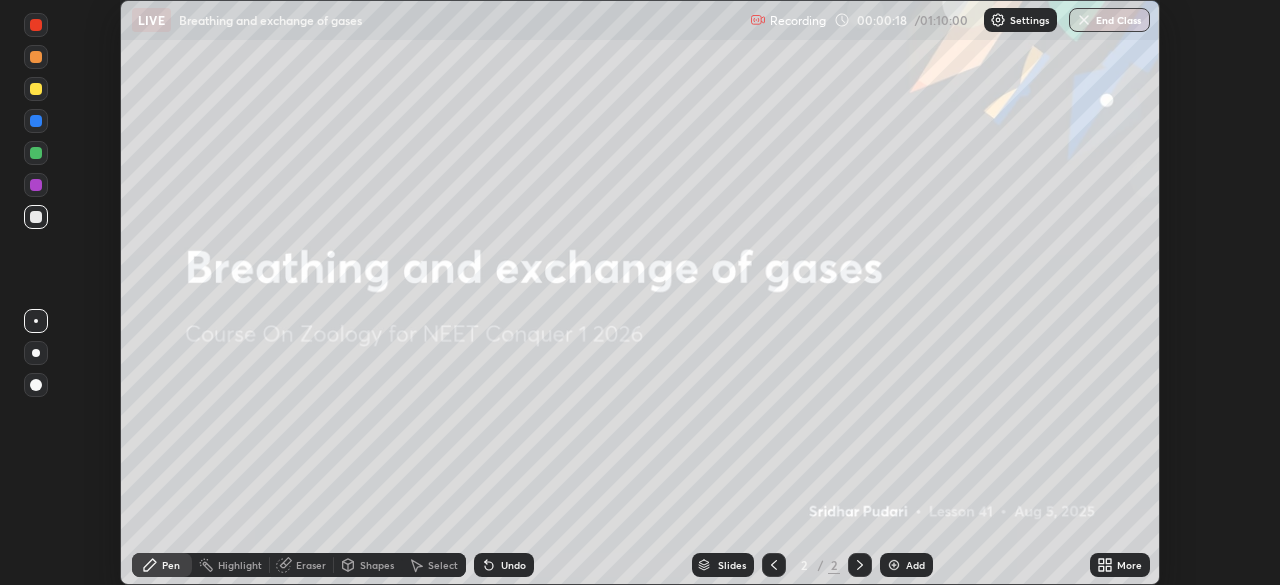 click 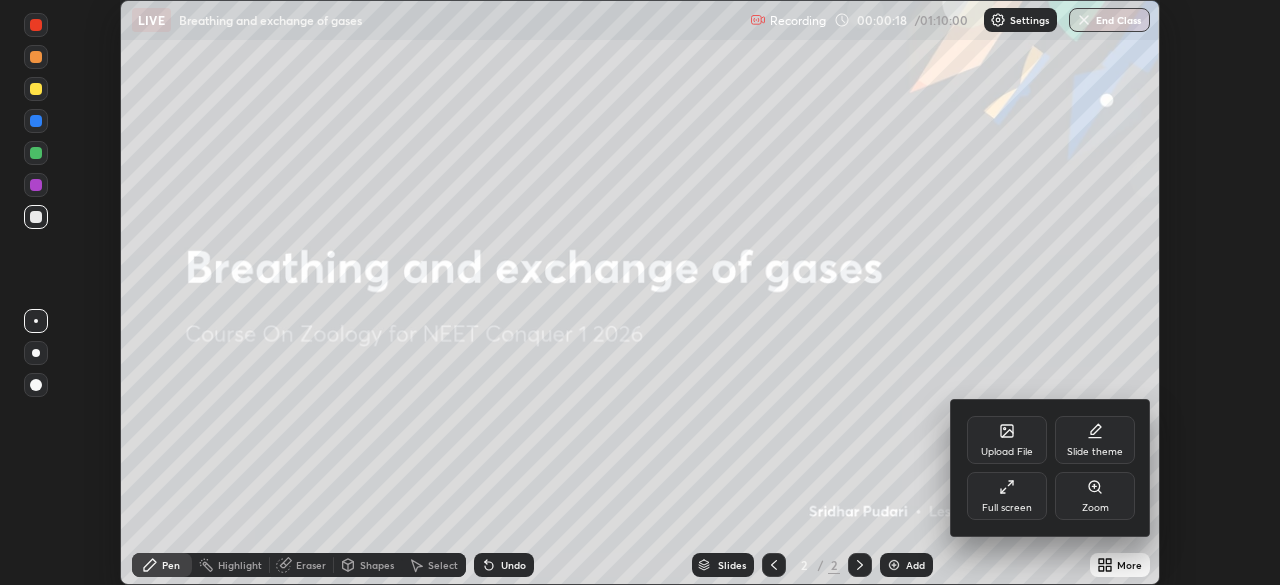 click on "Full screen" at bounding box center [1007, 496] 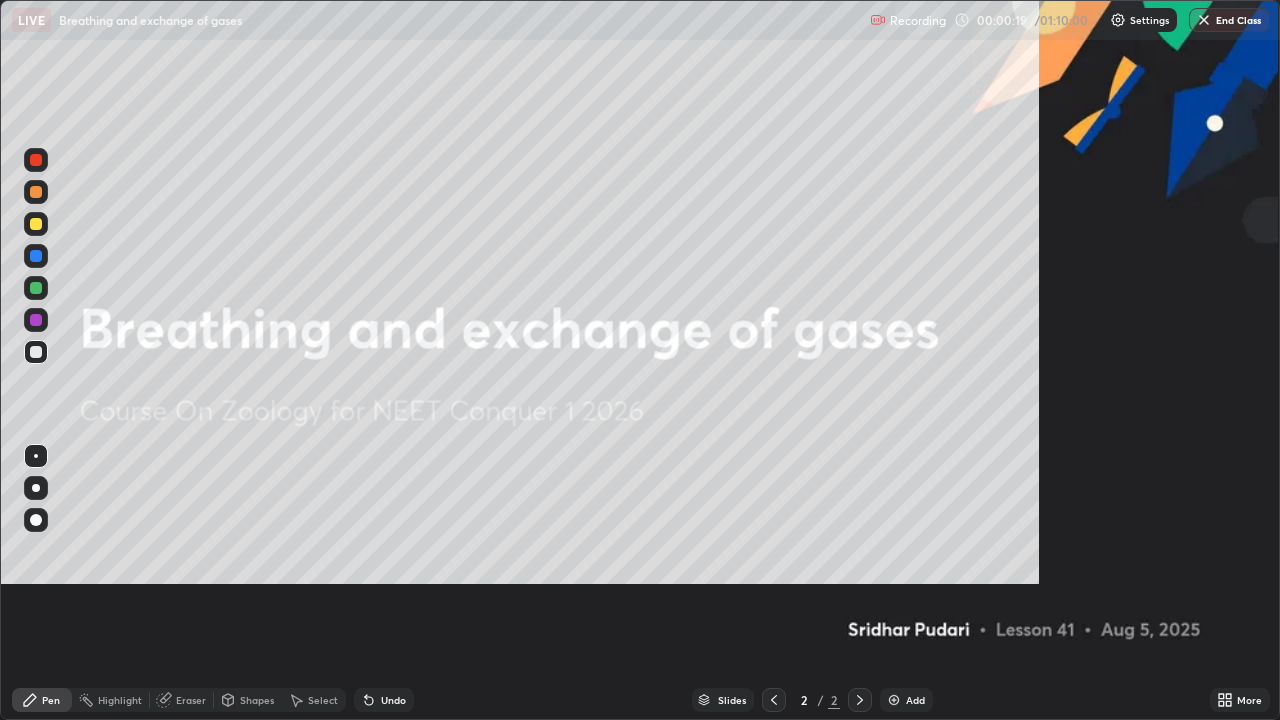 scroll, scrollTop: 99280, scrollLeft: 98720, axis: both 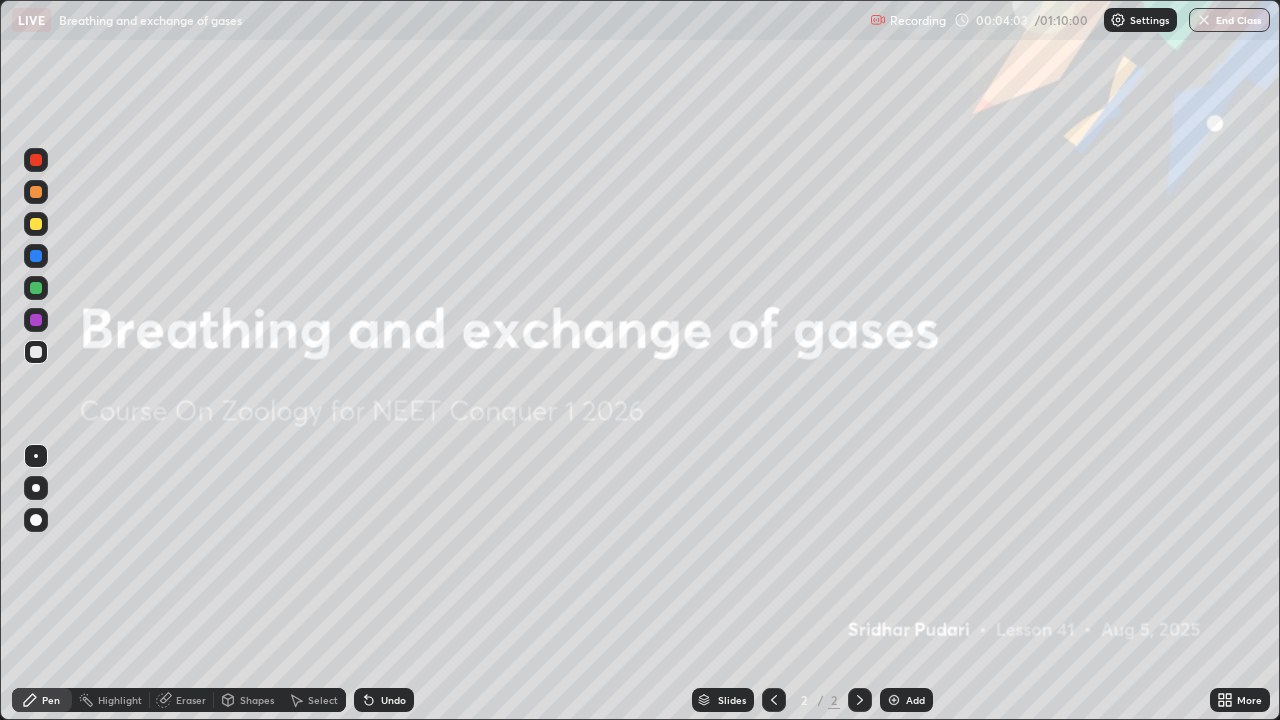 click at bounding box center [894, 700] 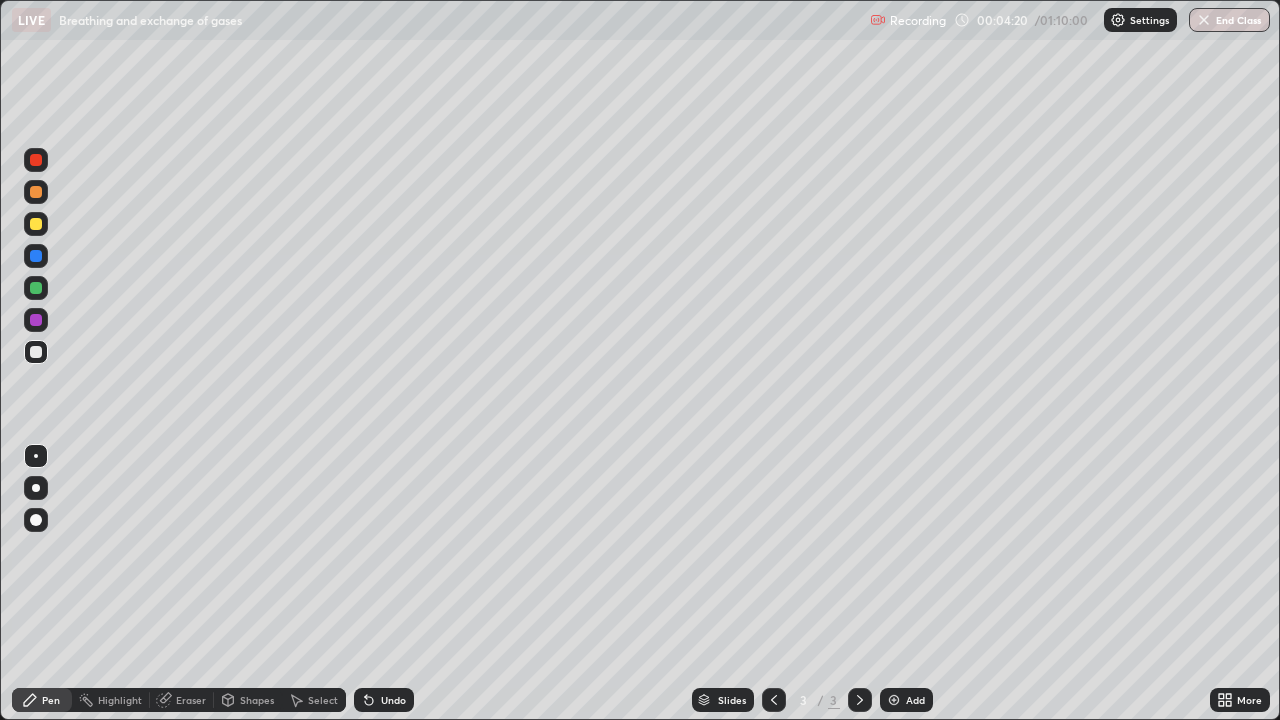 click at bounding box center (36, 488) 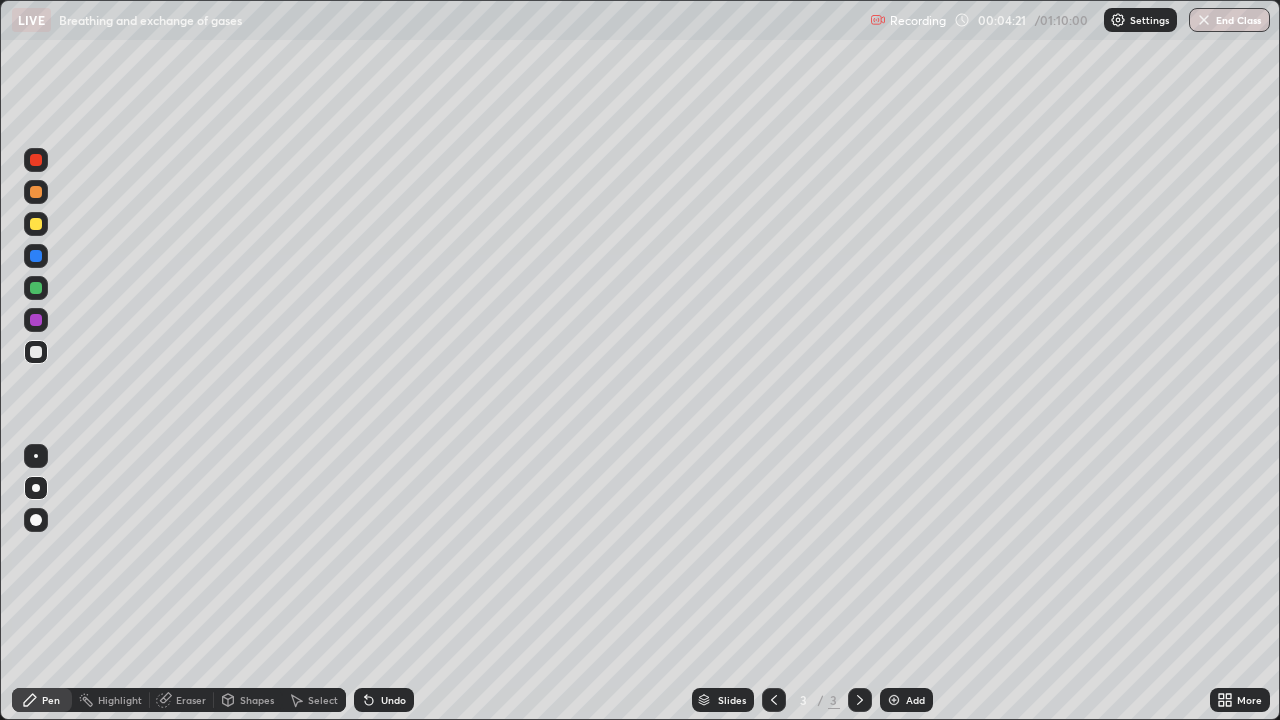 click at bounding box center [36, 224] 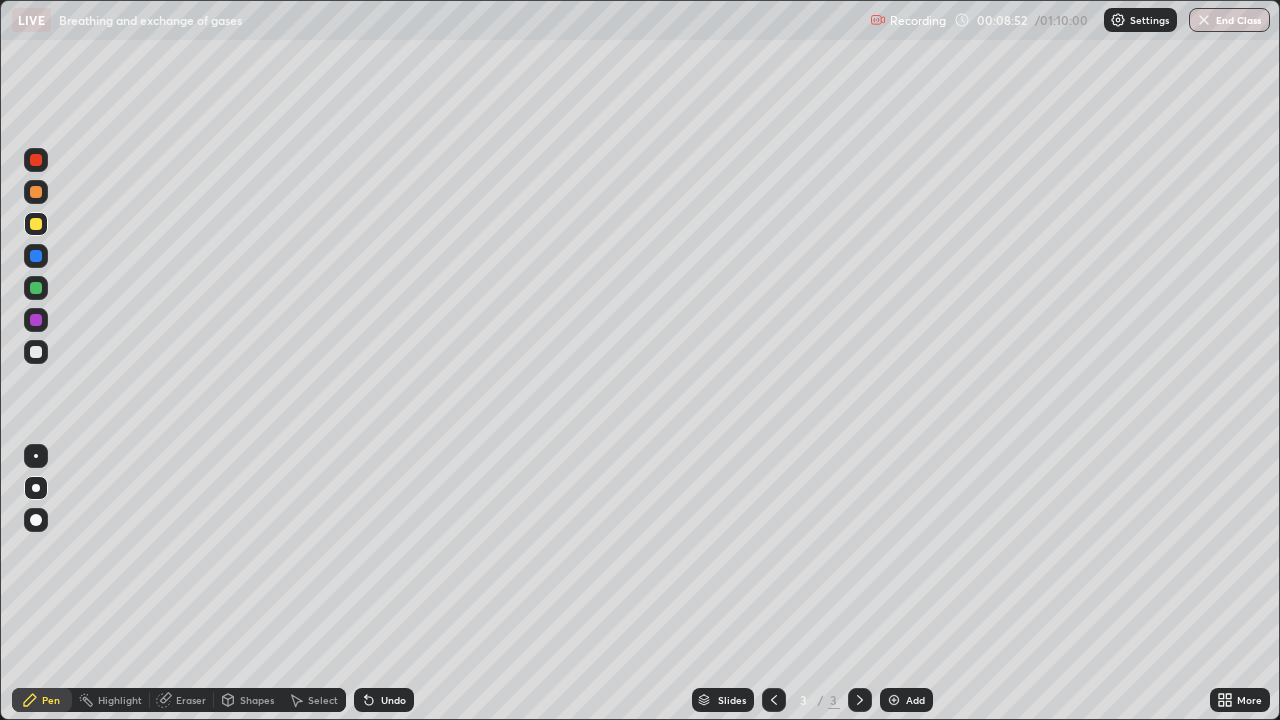click on "Undo" at bounding box center [384, 700] 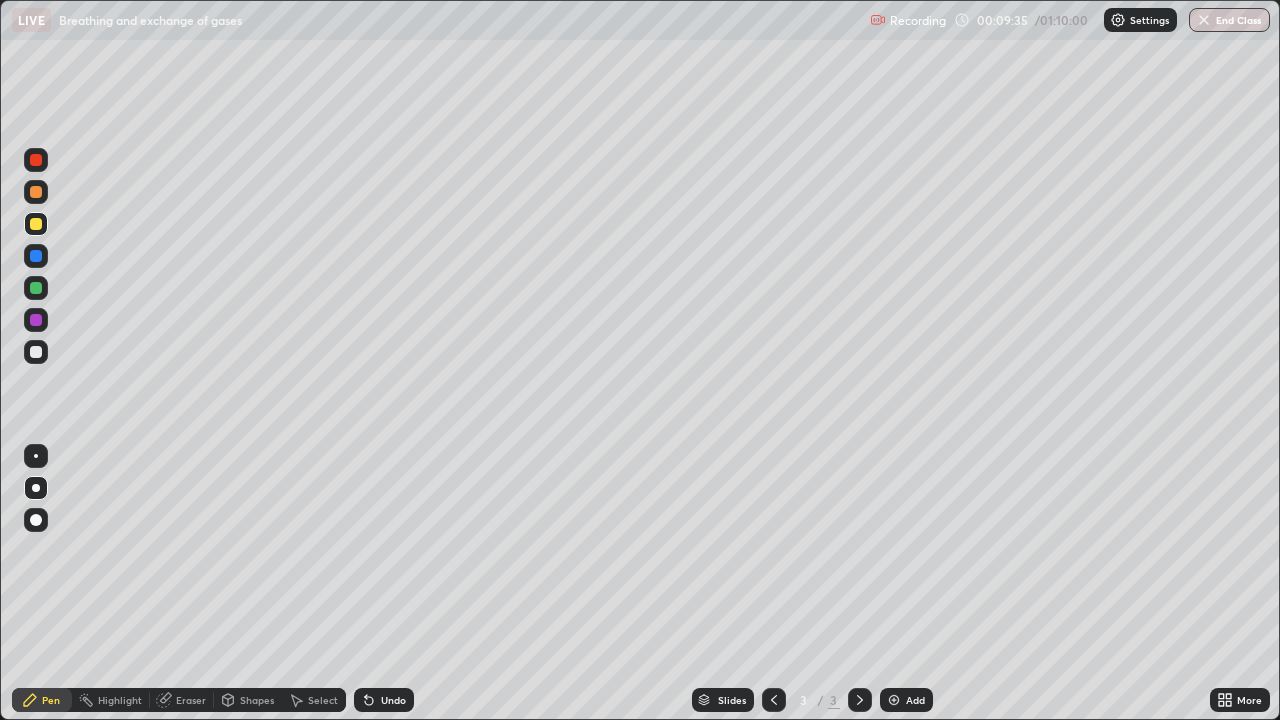 click at bounding box center [36, 192] 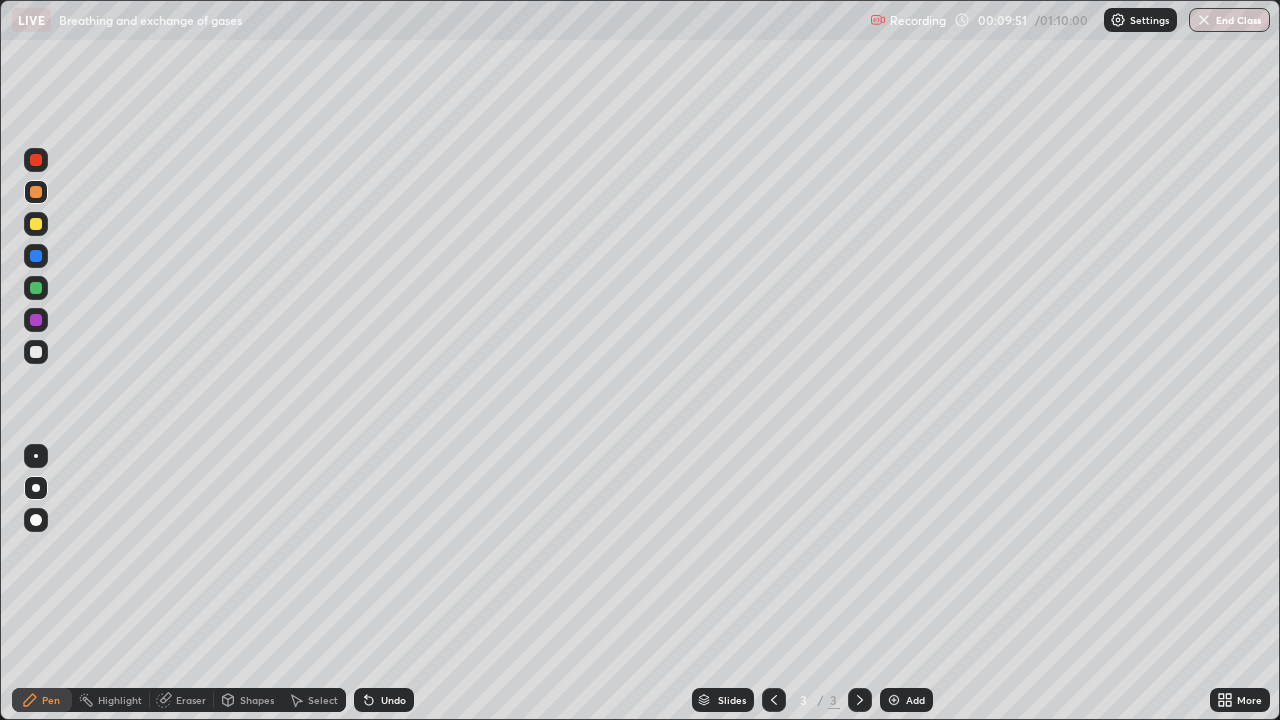 click at bounding box center [36, 352] 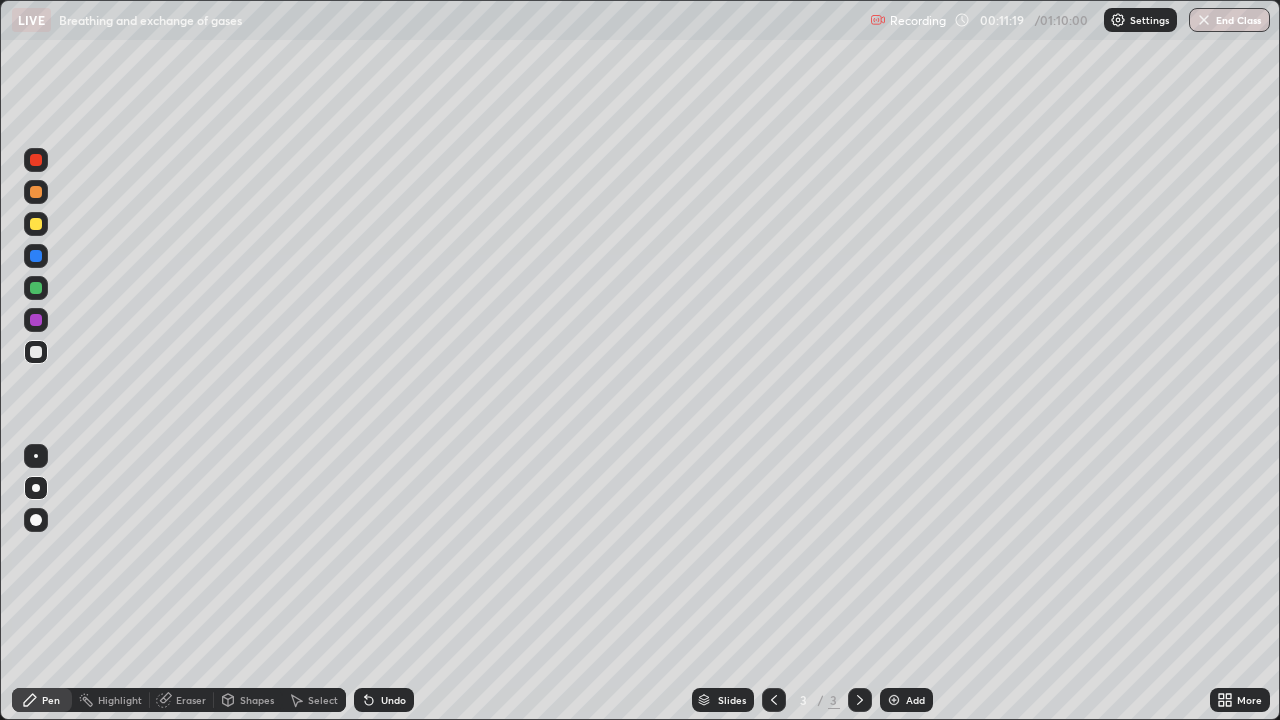 click at bounding box center (36, 224) 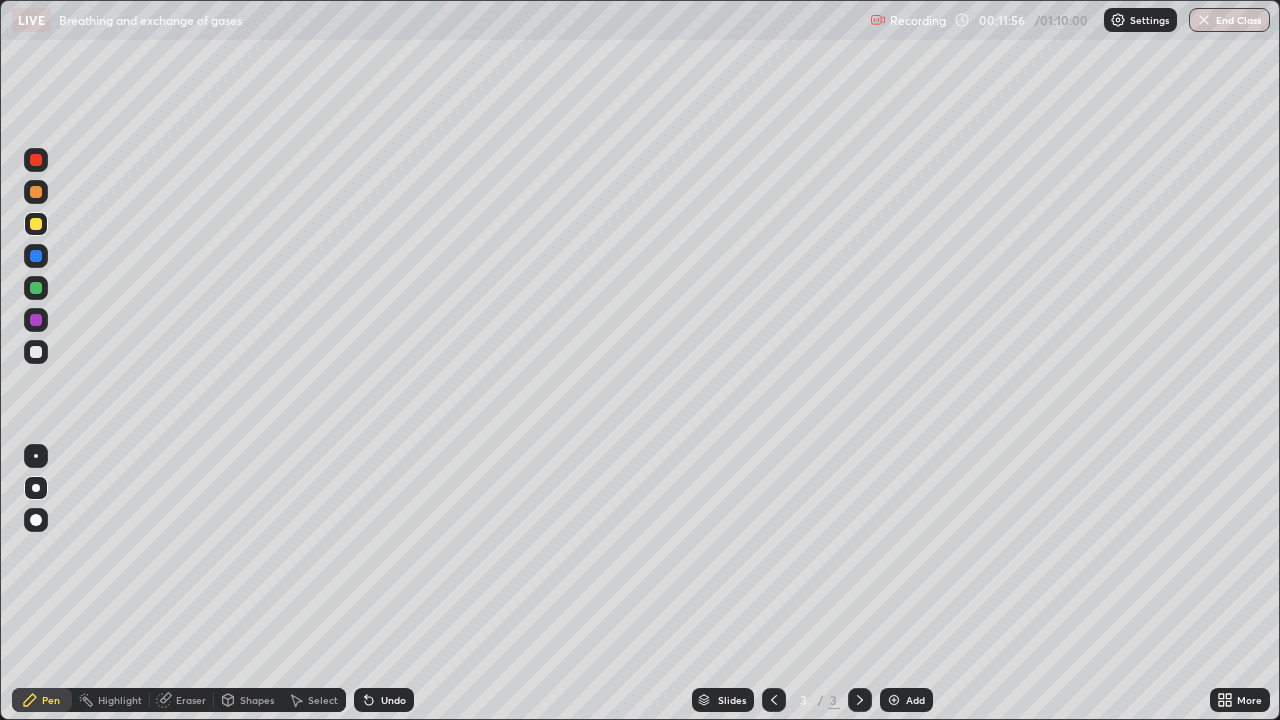 click at bounding box center (36, 352) 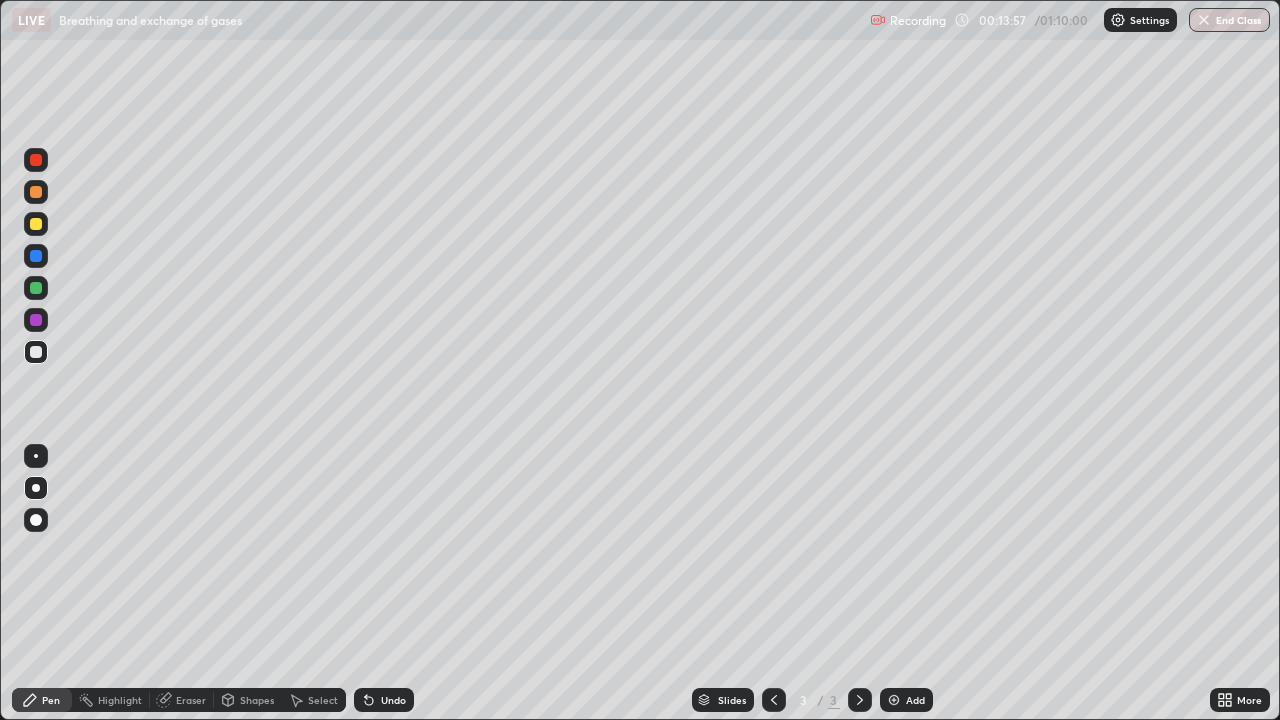click at bounding box center [36, 192] 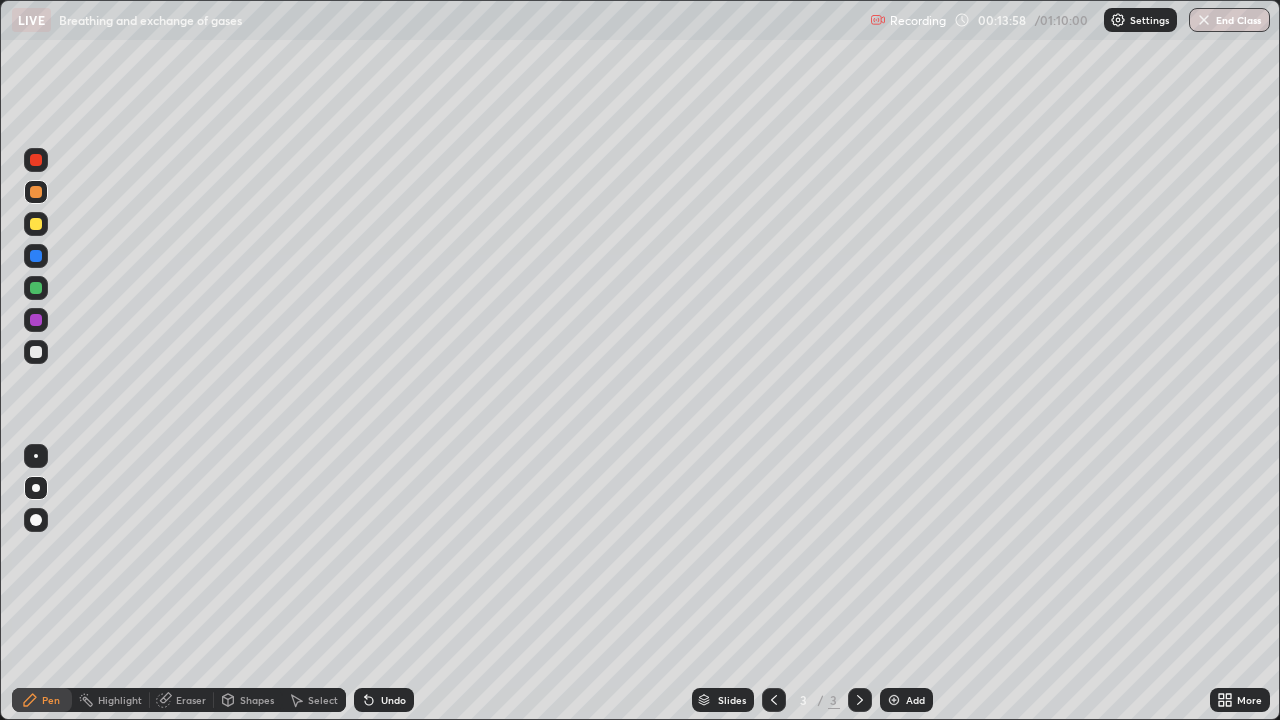 click at bounding box center [36, 256] 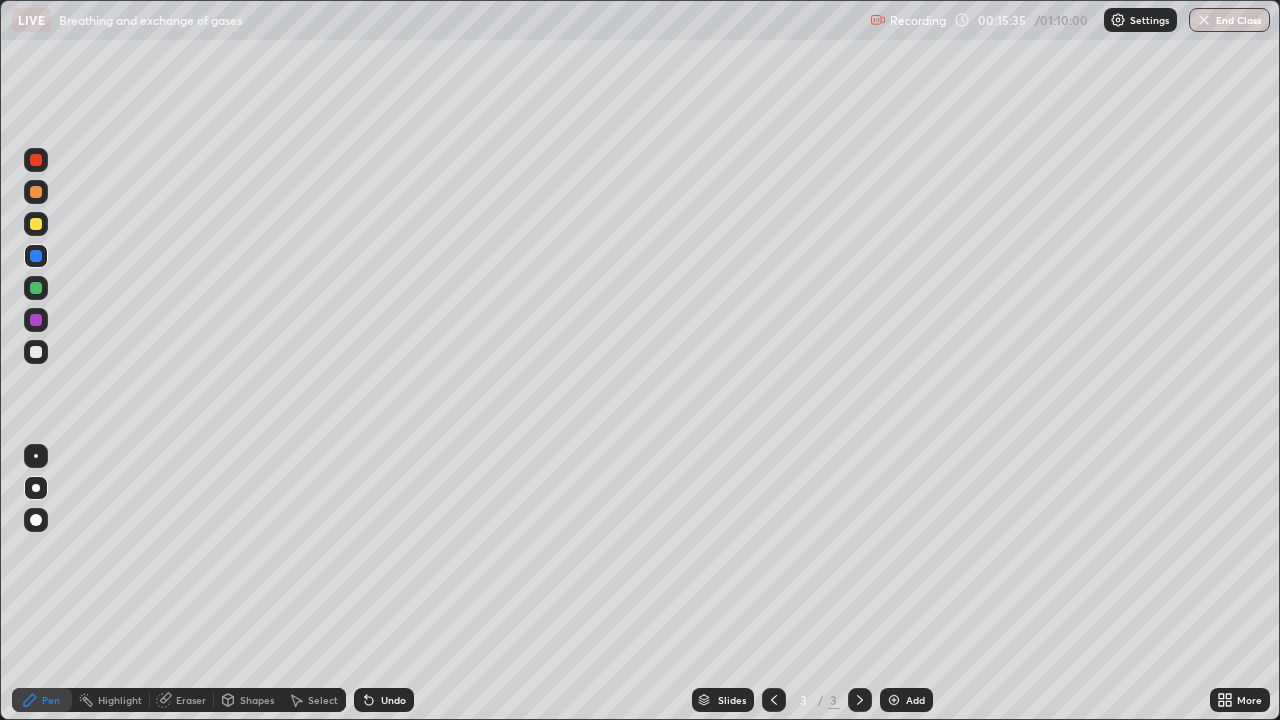 click at bounding box center (36, 352) 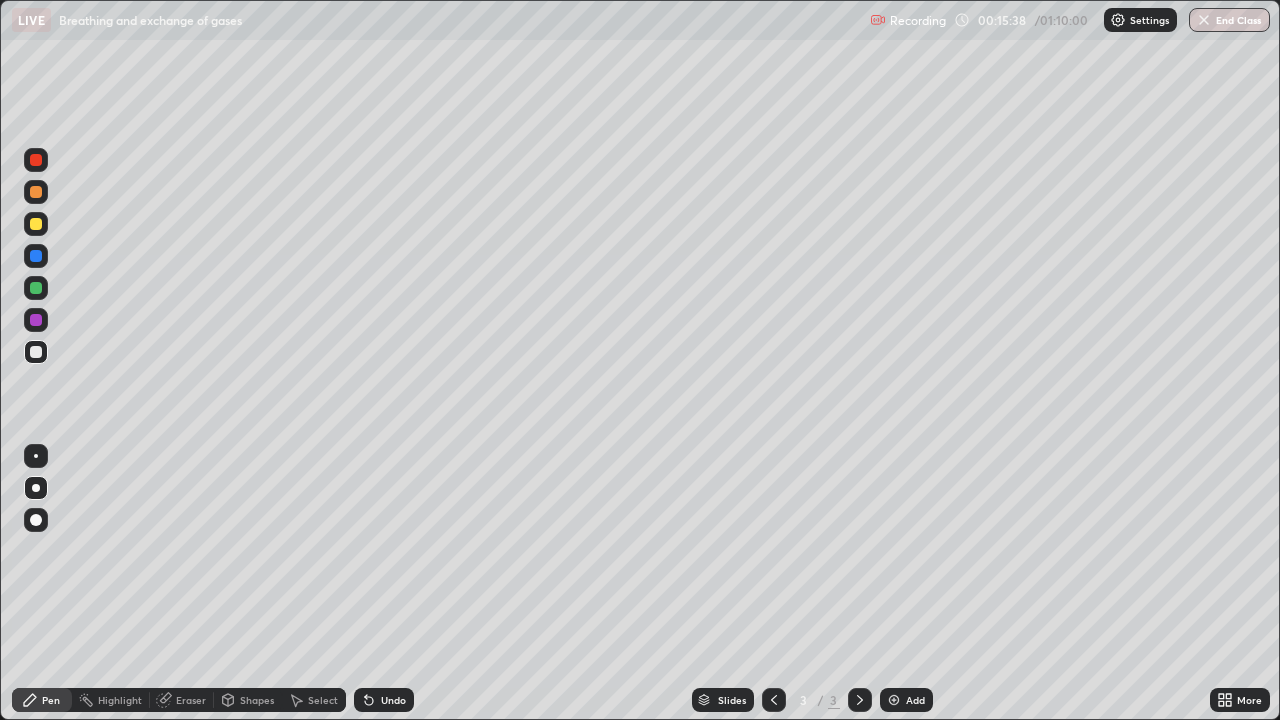 click at bounding box center (36, 256) 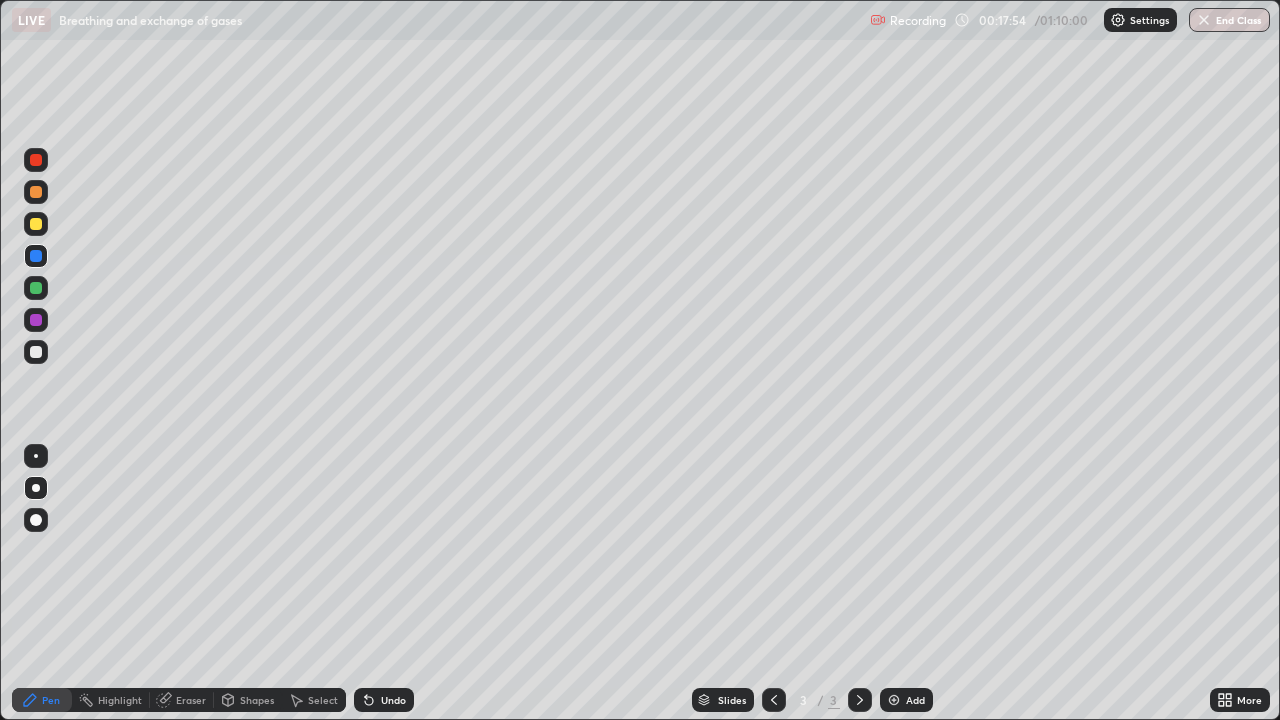 click on "Undo" at bounding box center [393, 700] 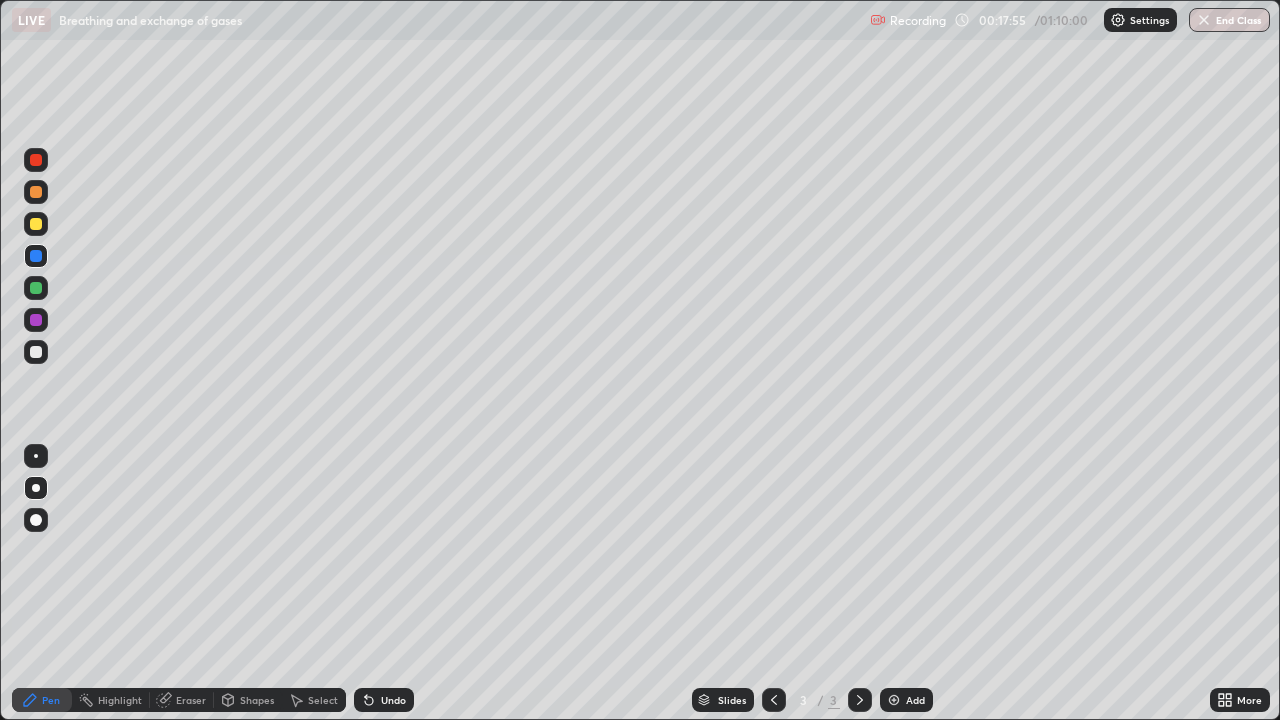 click on "Undo" at bounding box center [384, 700] 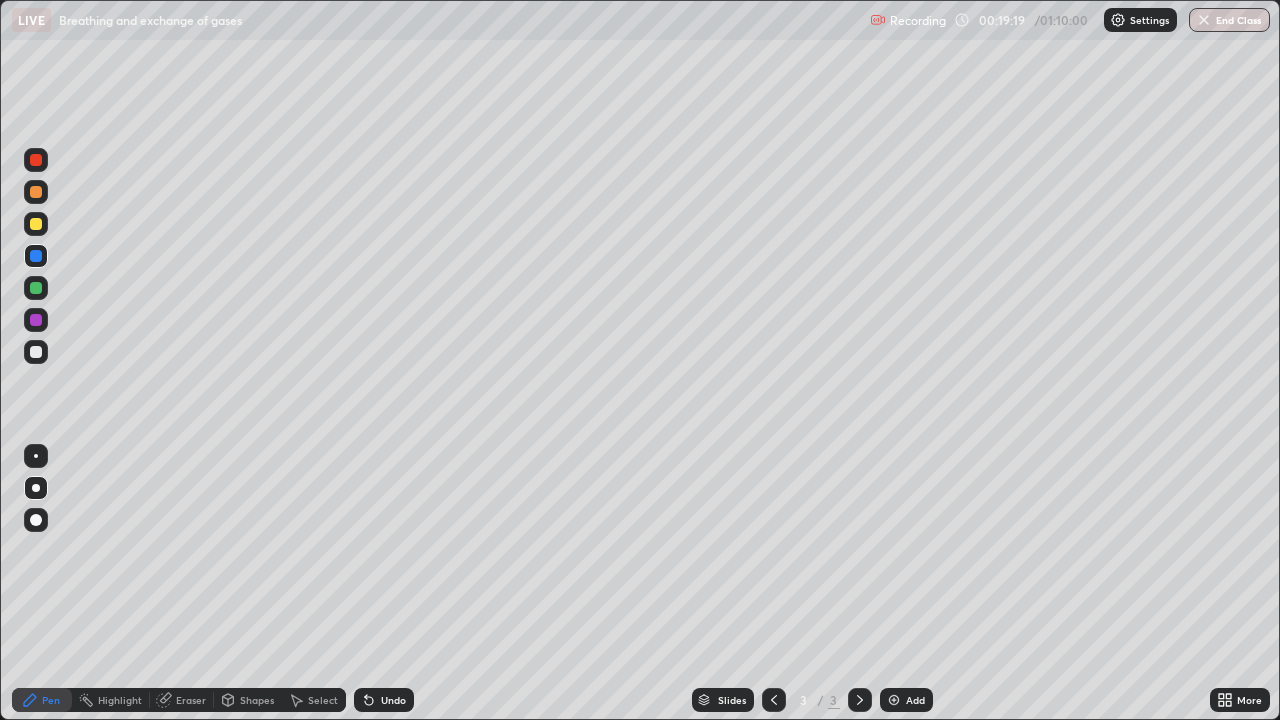 click on "Add" at bounding box center (915, 700) 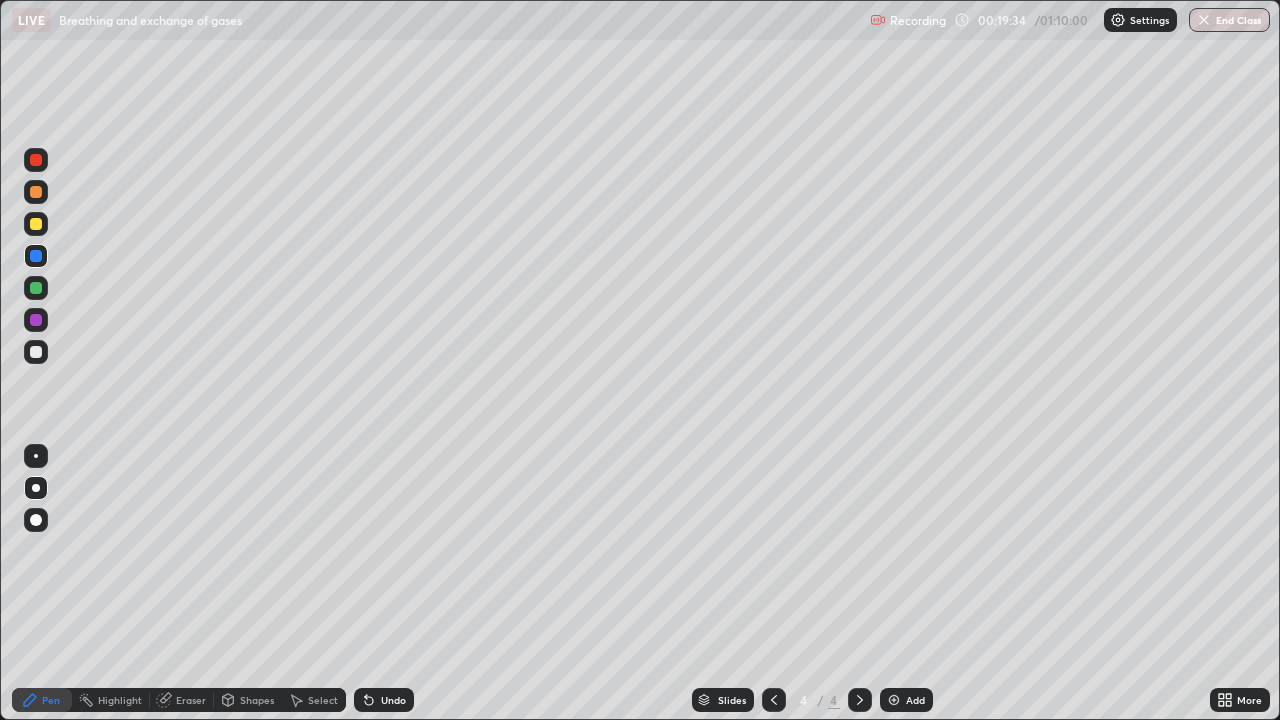 click at bounding box center (36, 352) 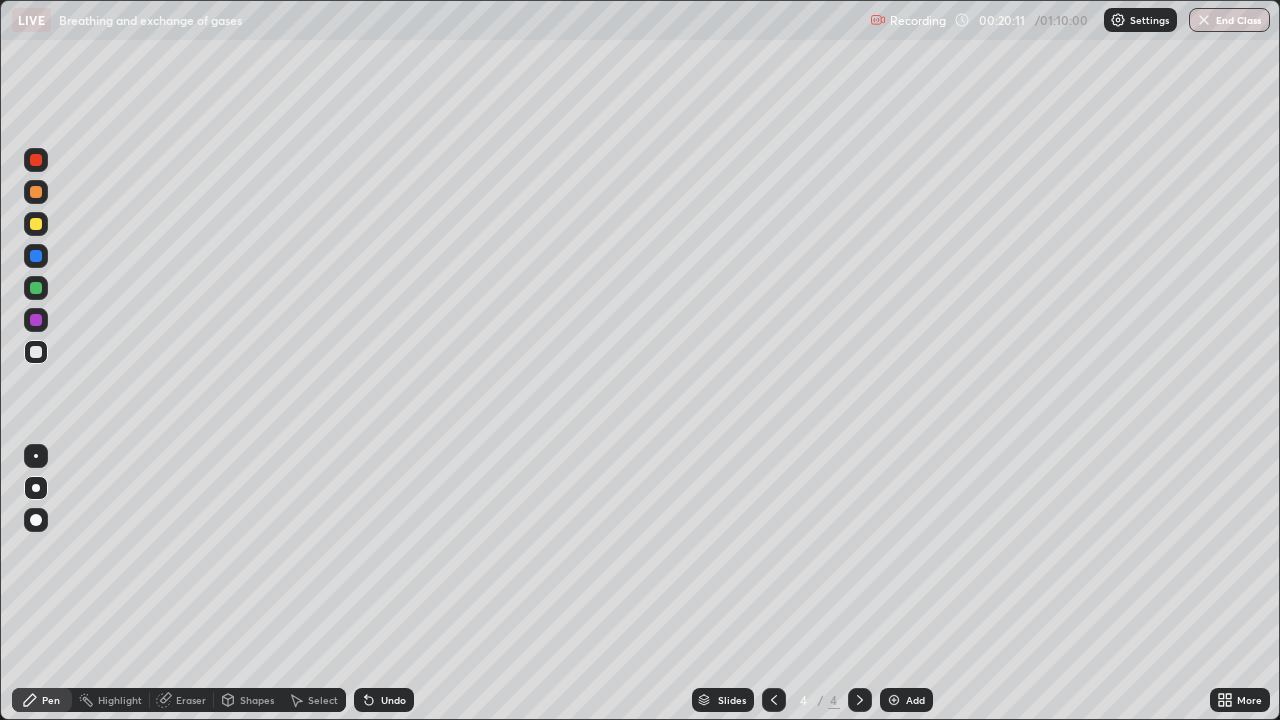 click at bounding box center [36, 224] 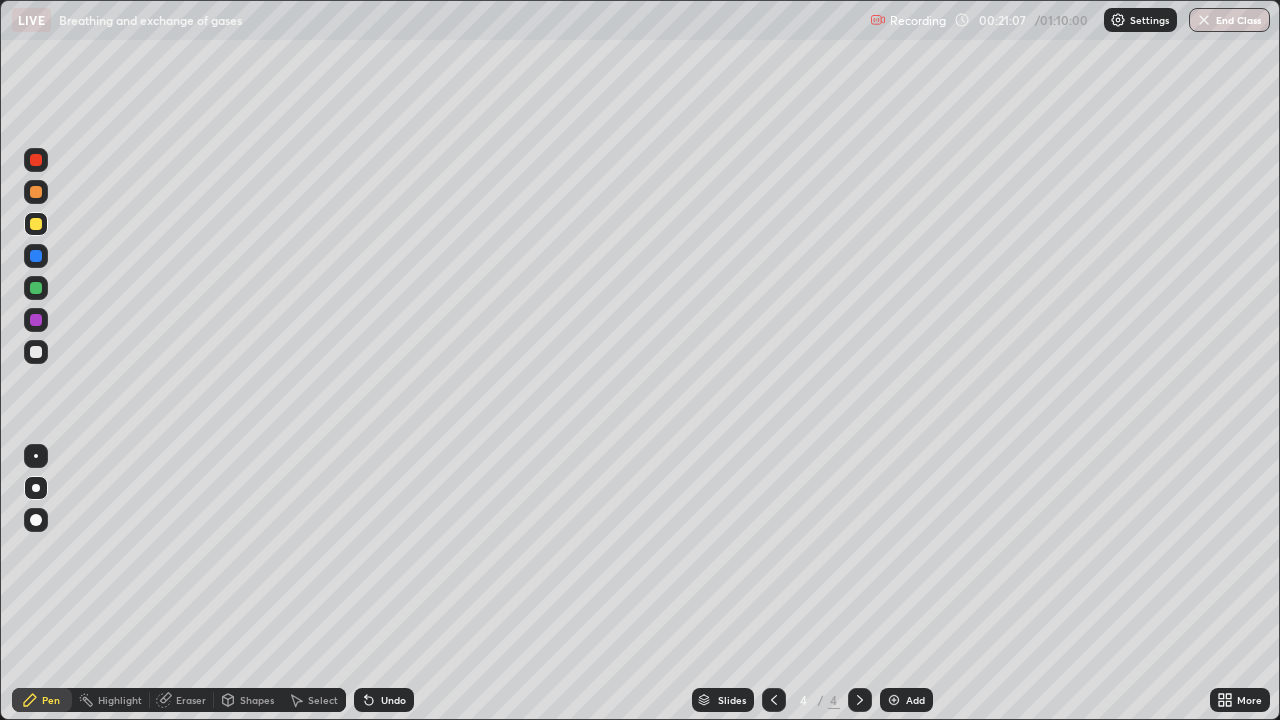 click at bounding box center [36, 352] 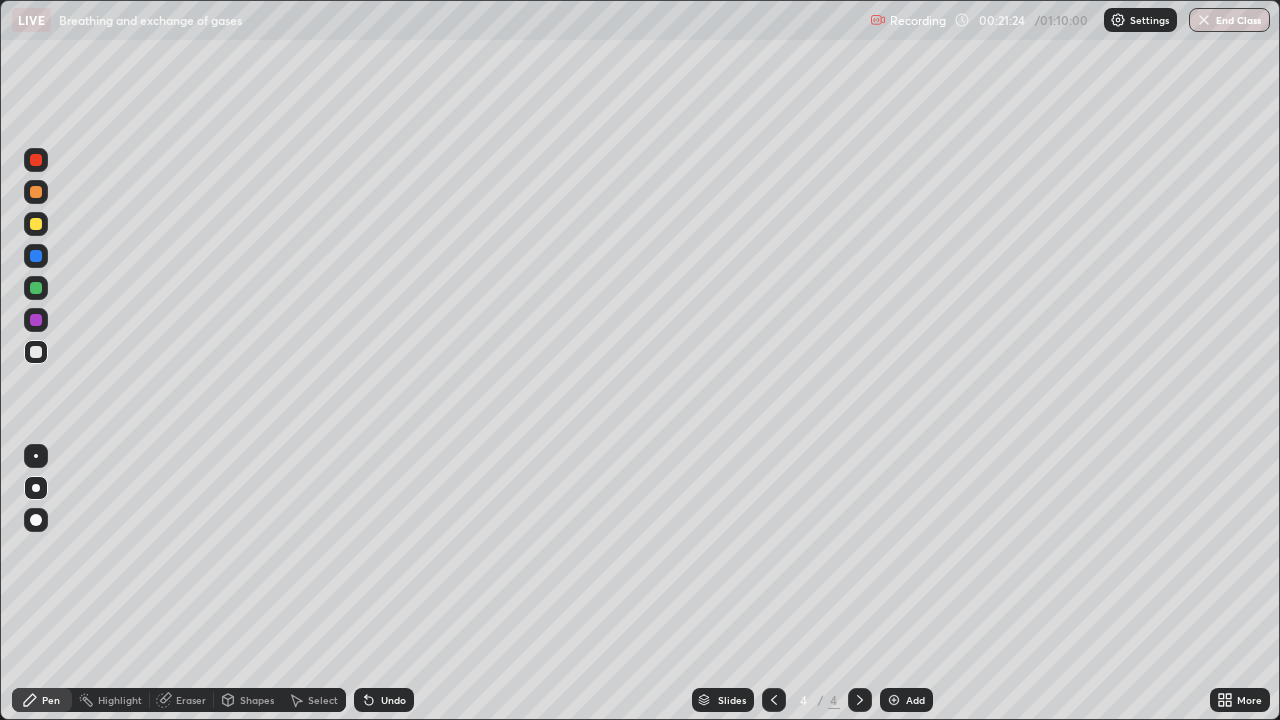 click at bounding box center (36, 224) 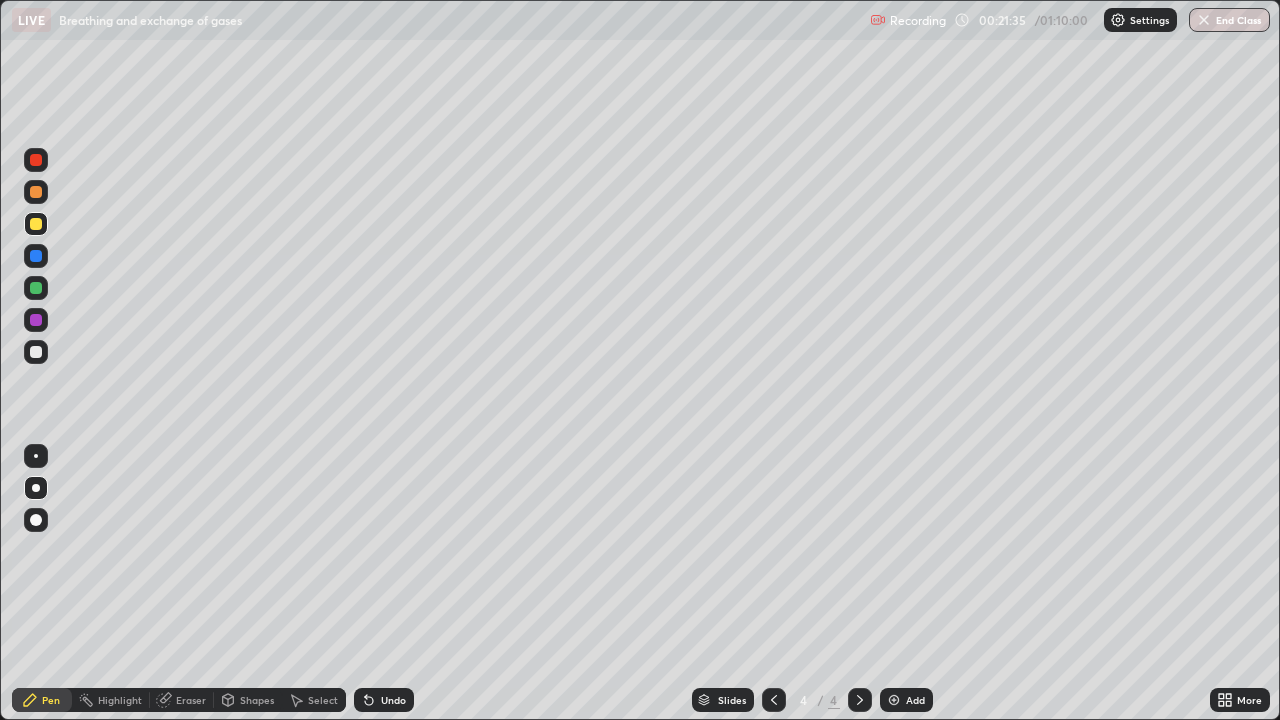 click at bounding box center (36, 352) 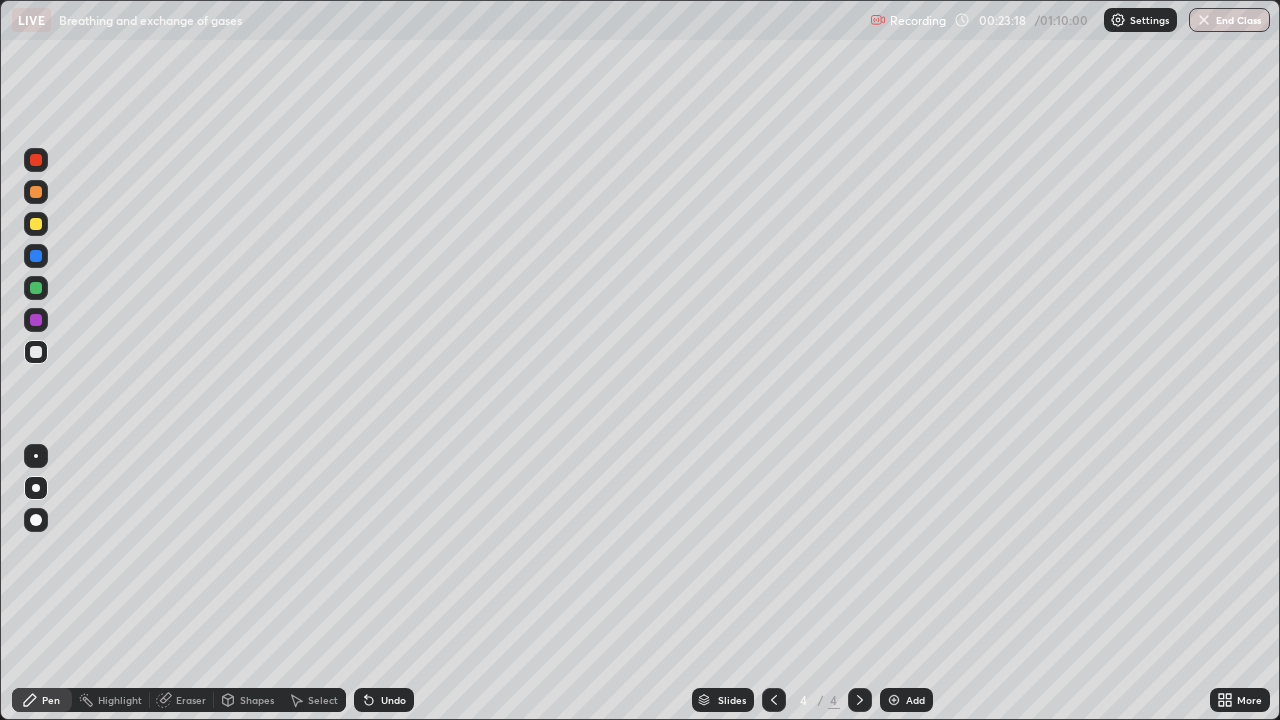 click 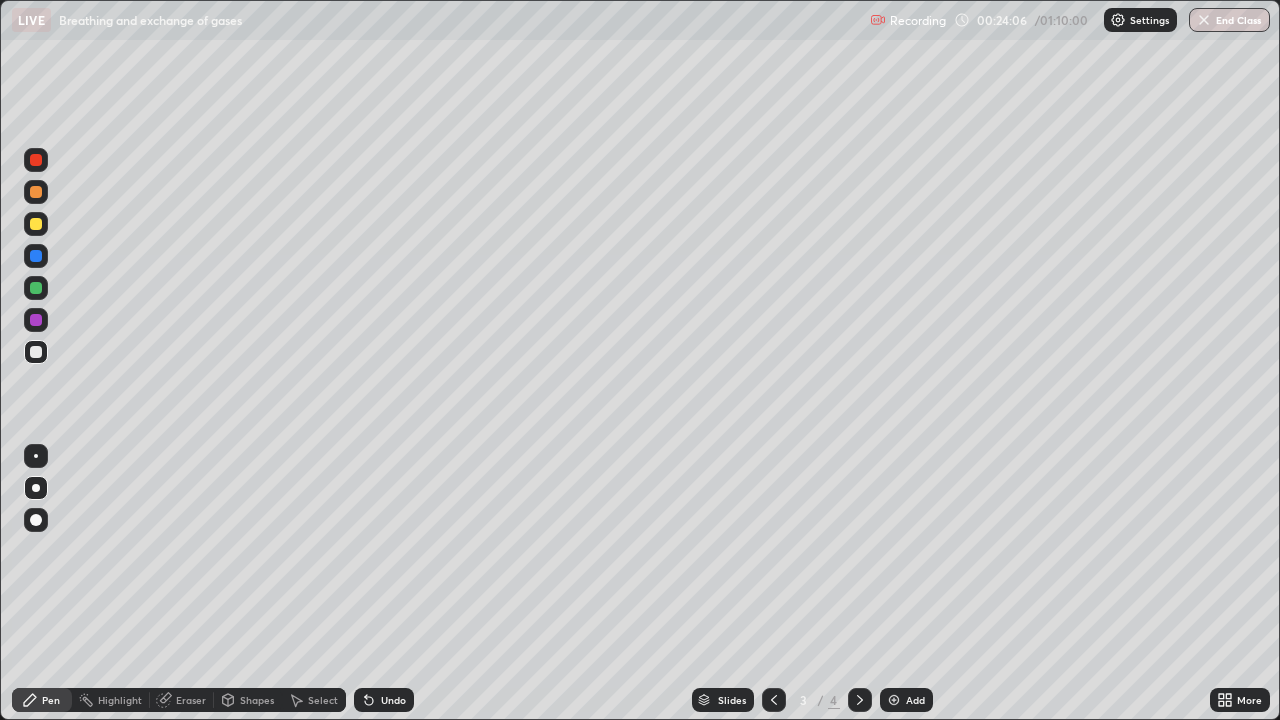 click at bounding box center (774, 700) 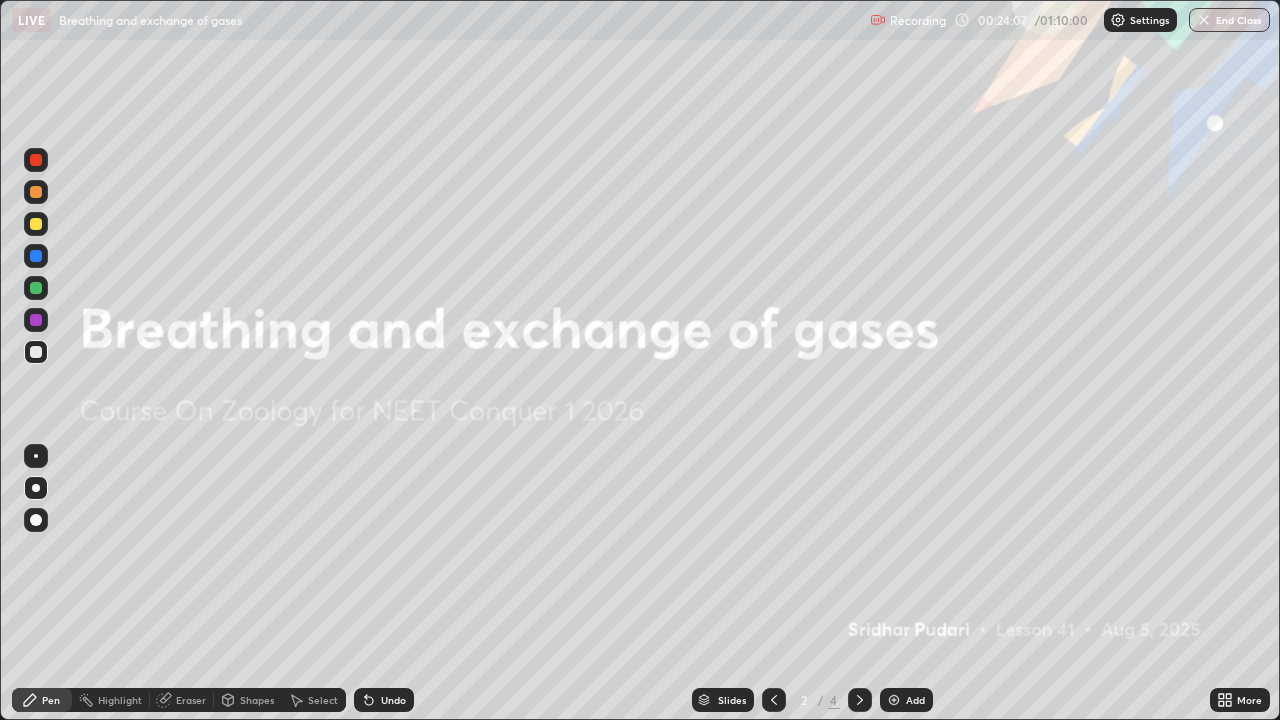 click 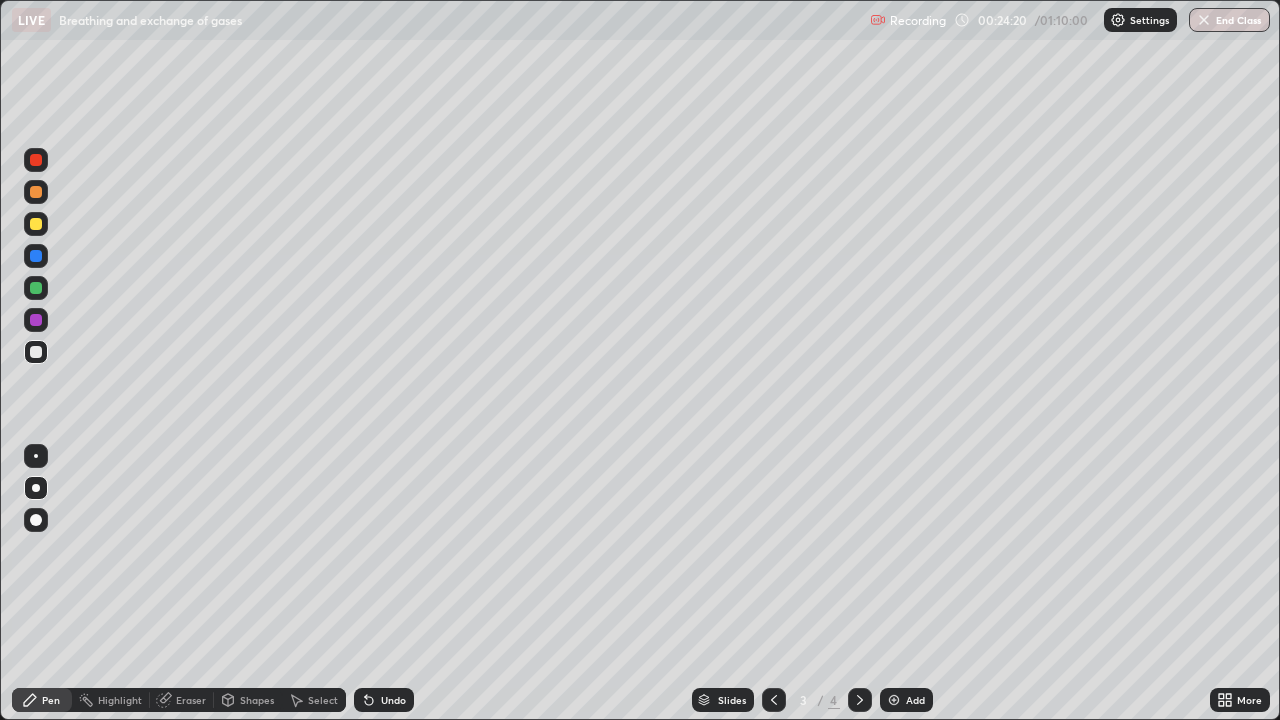 click 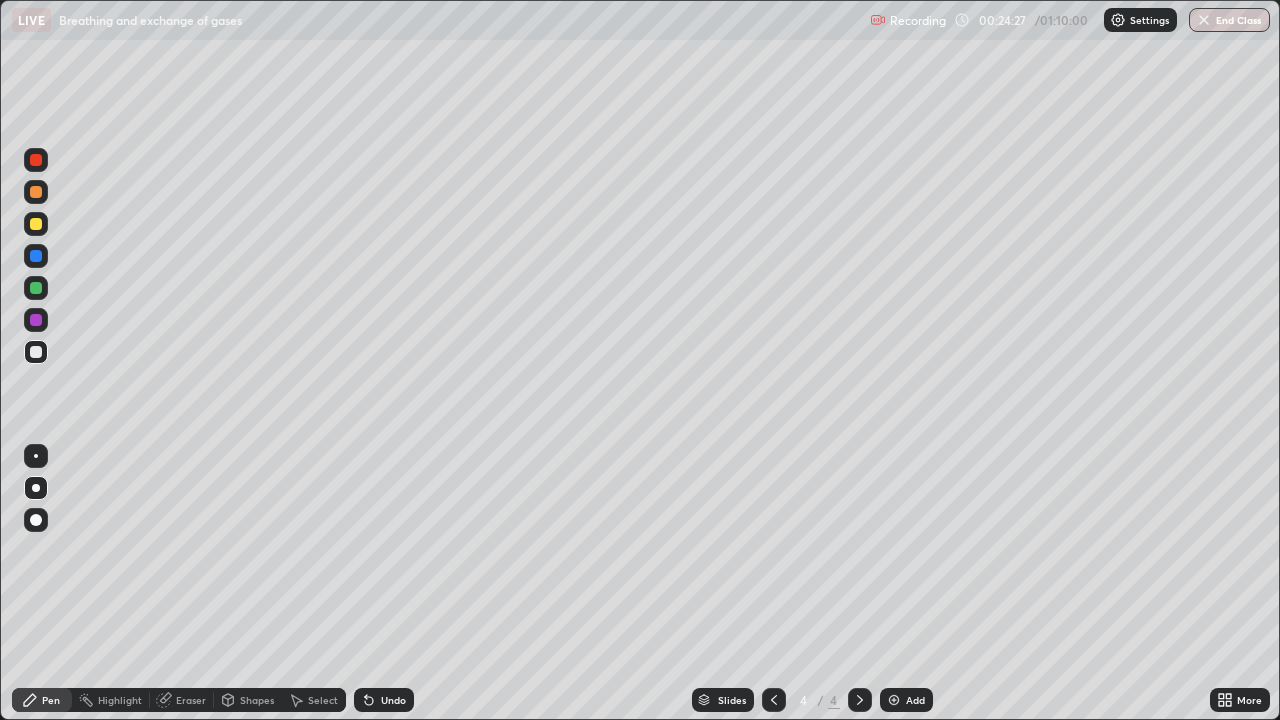 click 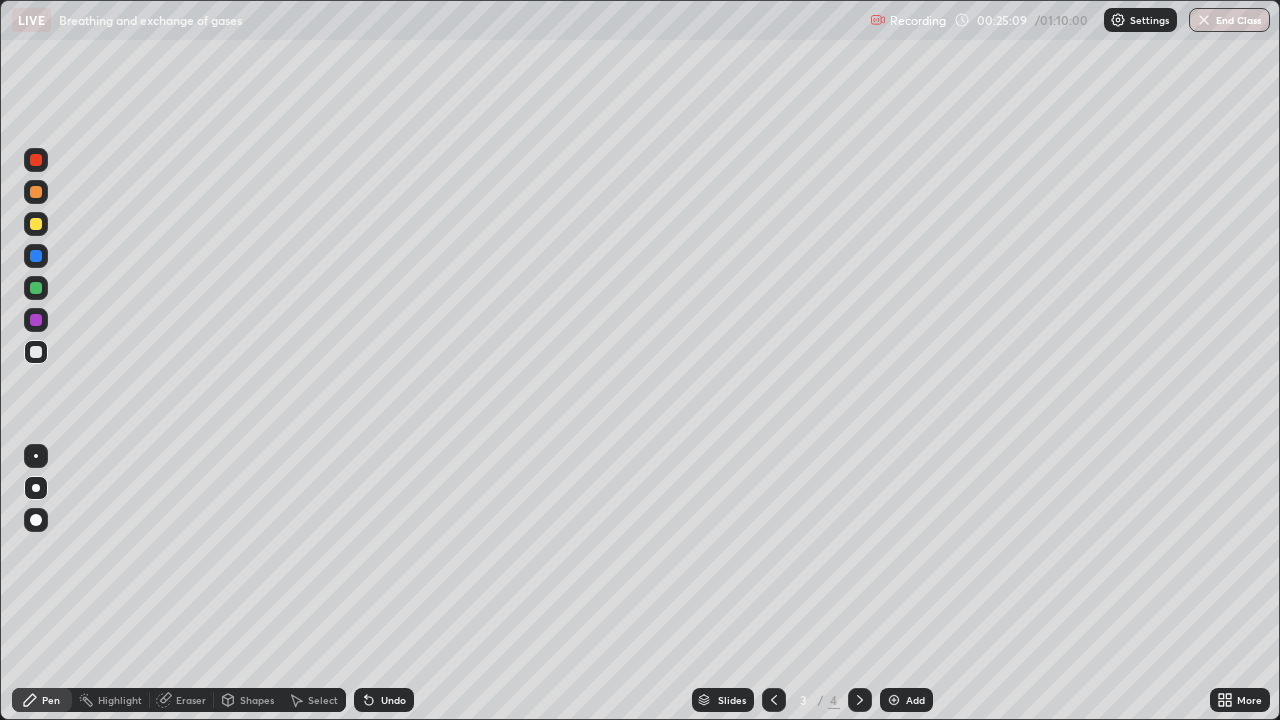 click 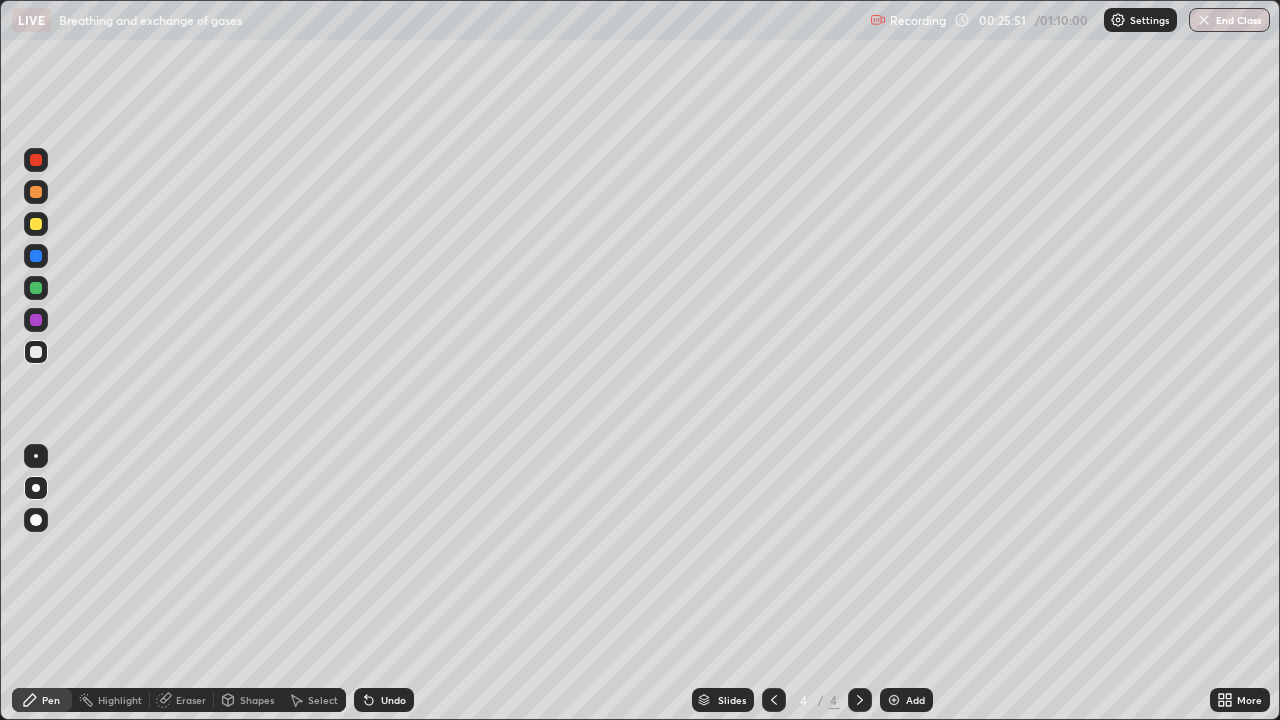 click 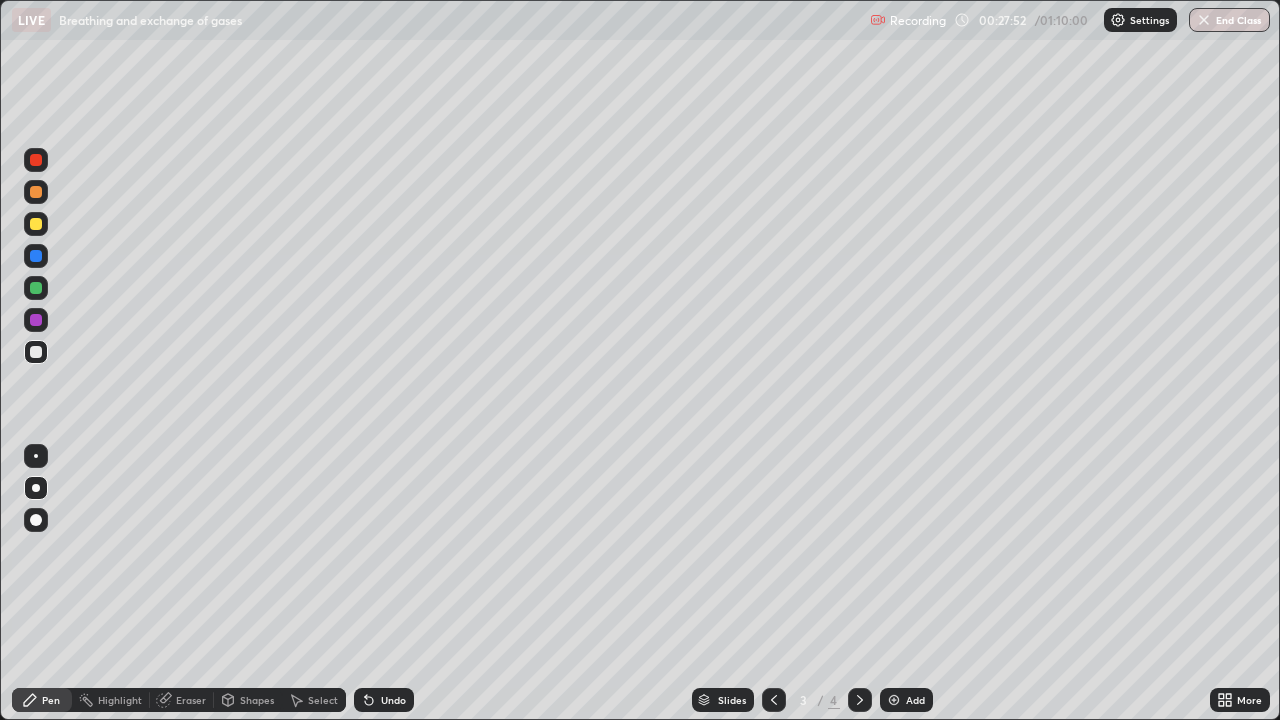 click at bounding box center (860, 700) 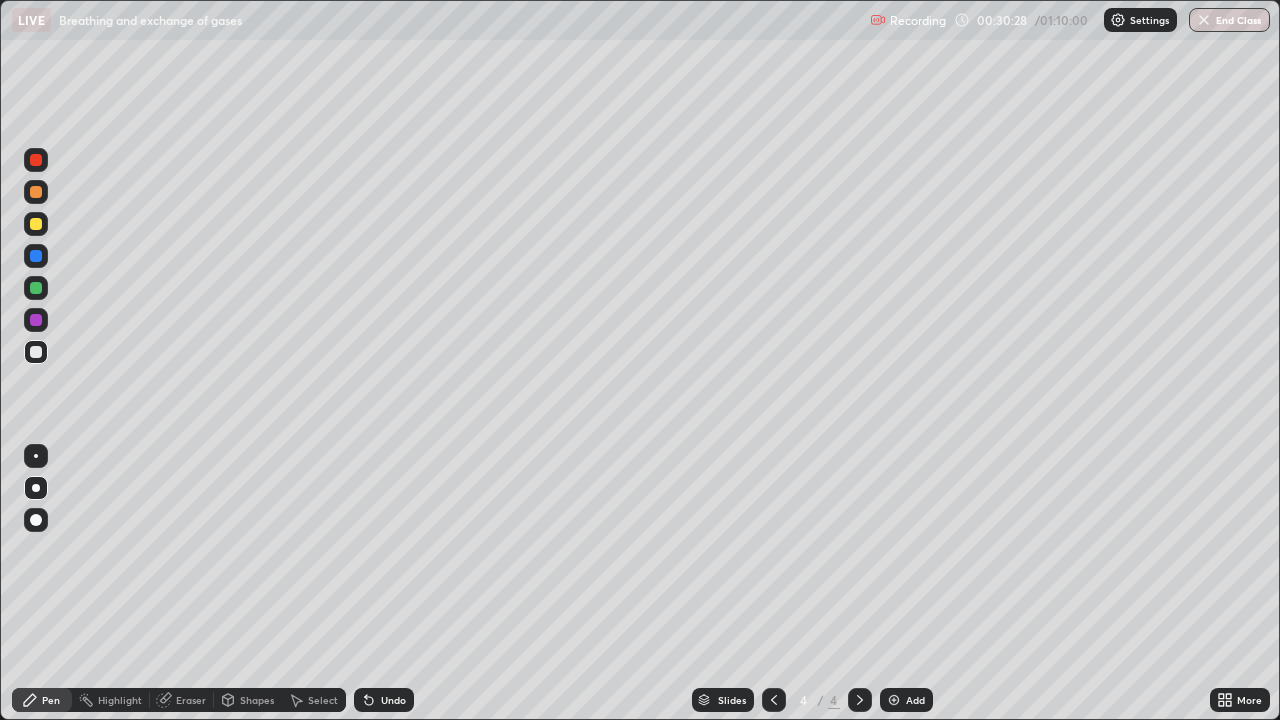click on "Add" at bounding box center (906, 700) 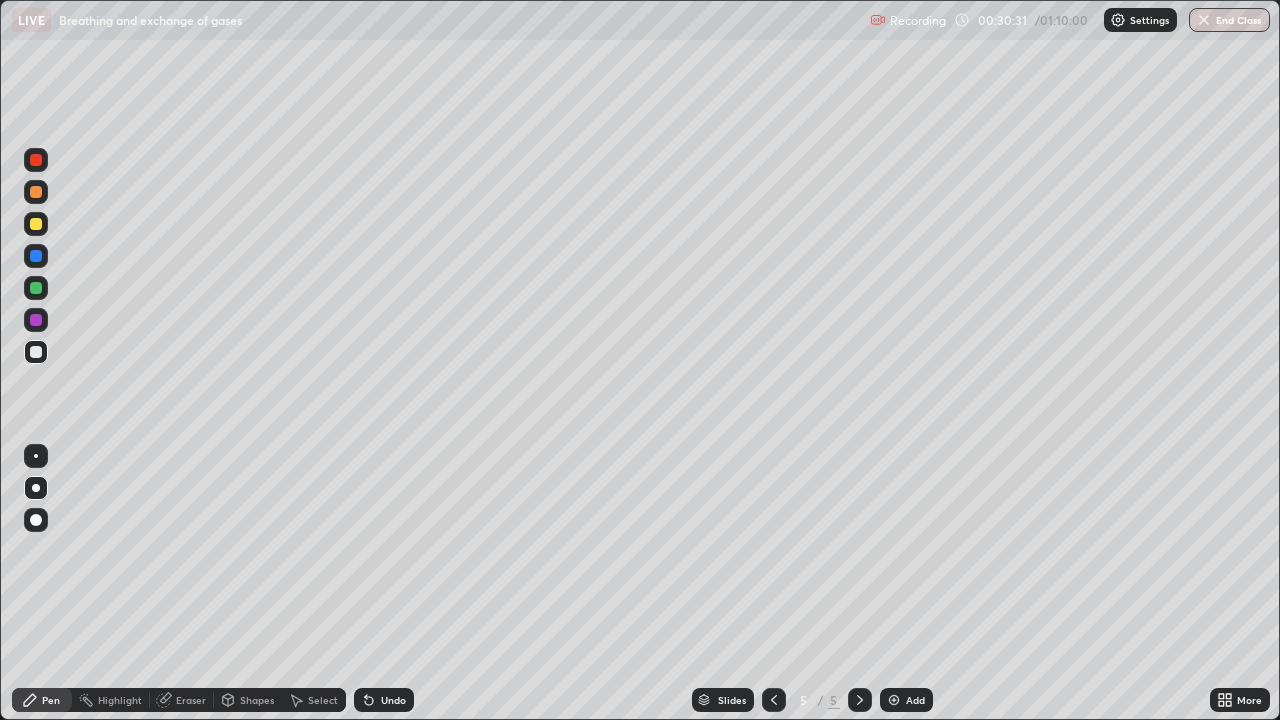 click at bounding box center (36, 224) 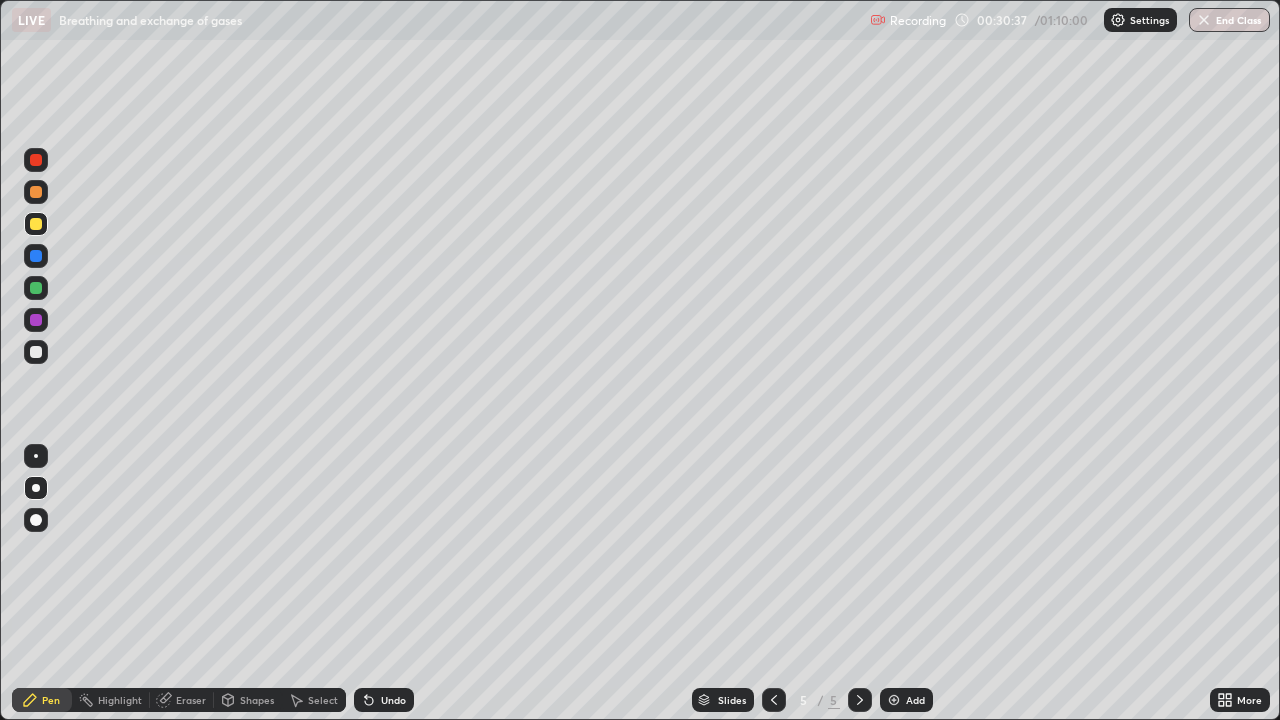 click at bounding box center [36, 352] 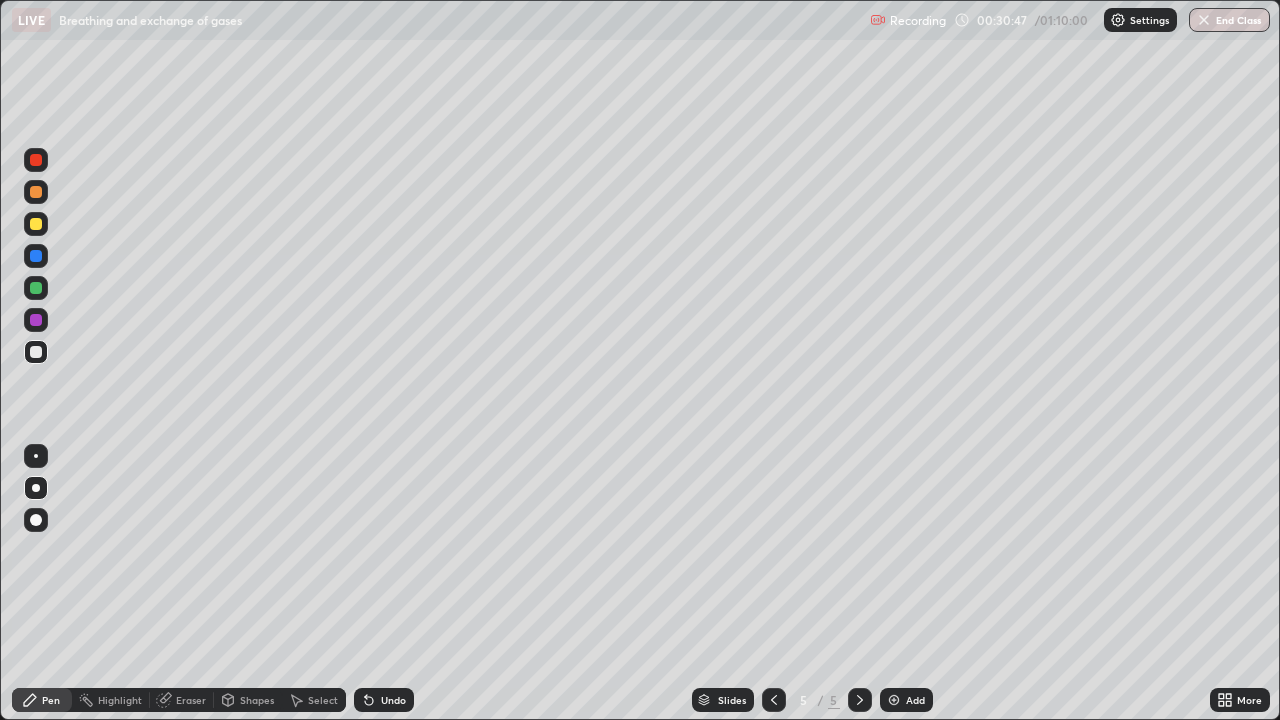click at bounding box center [36, 224] 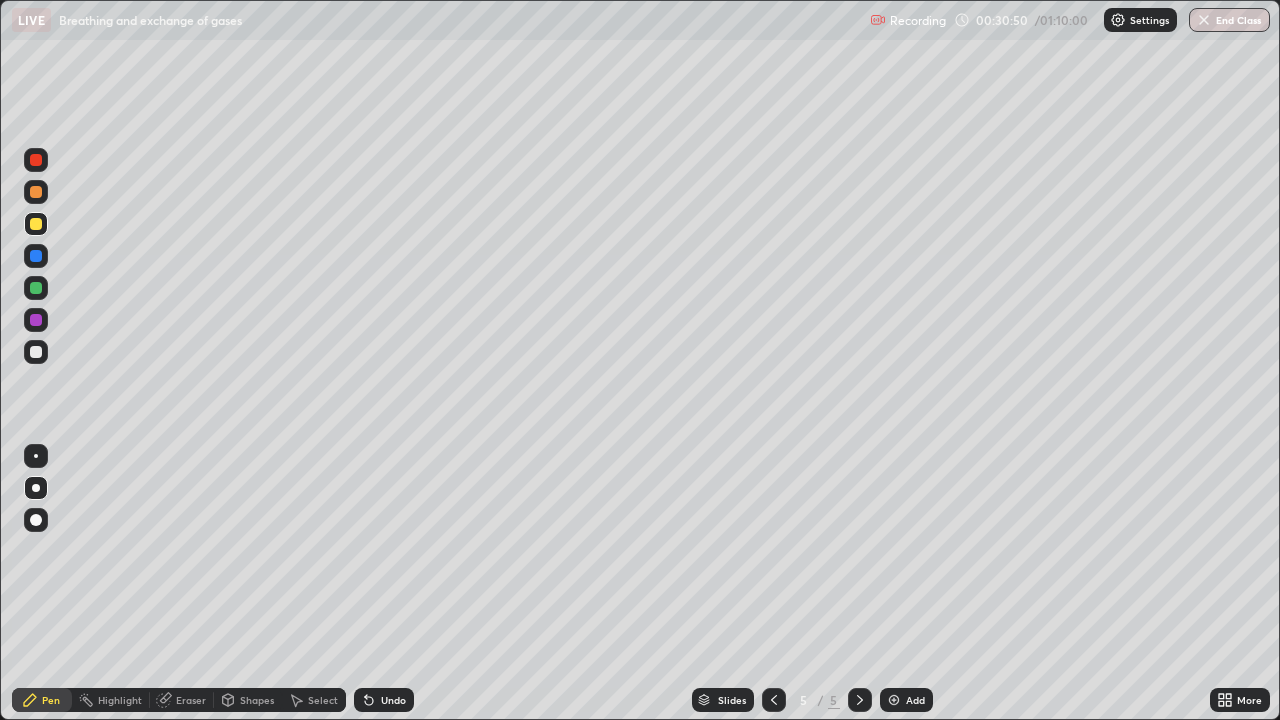 click 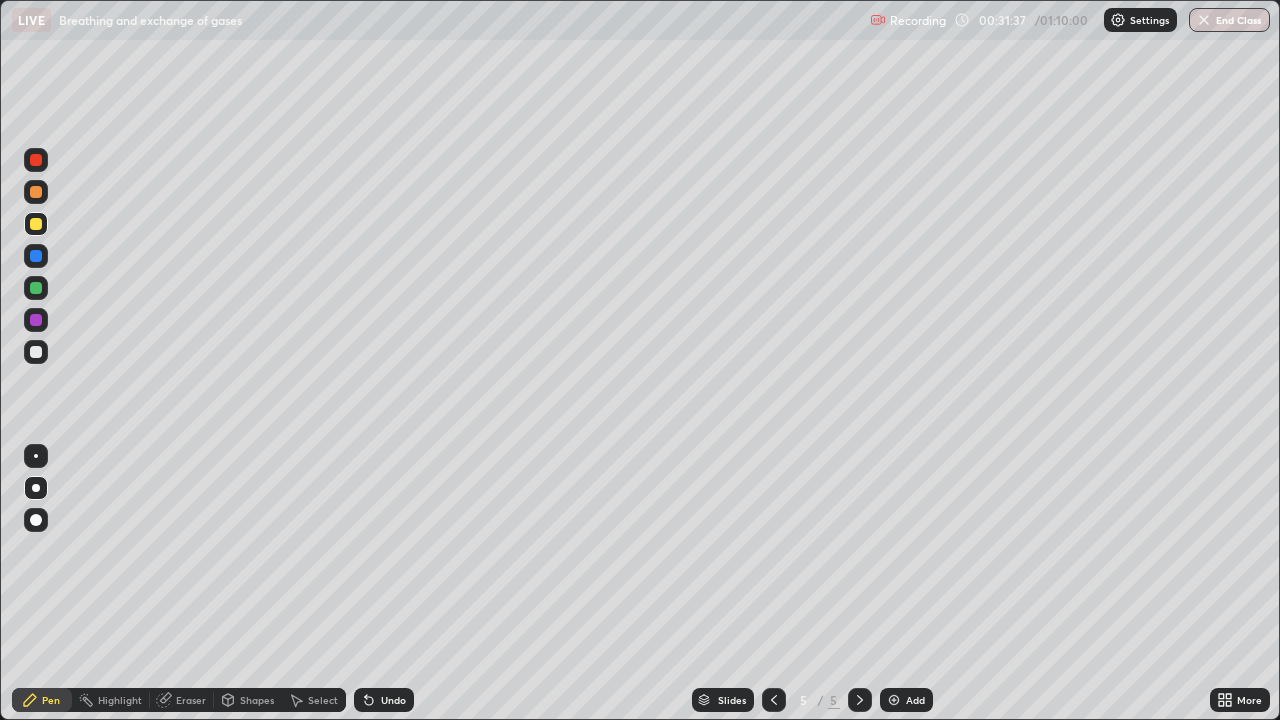 click at bounding box center (36, 352) 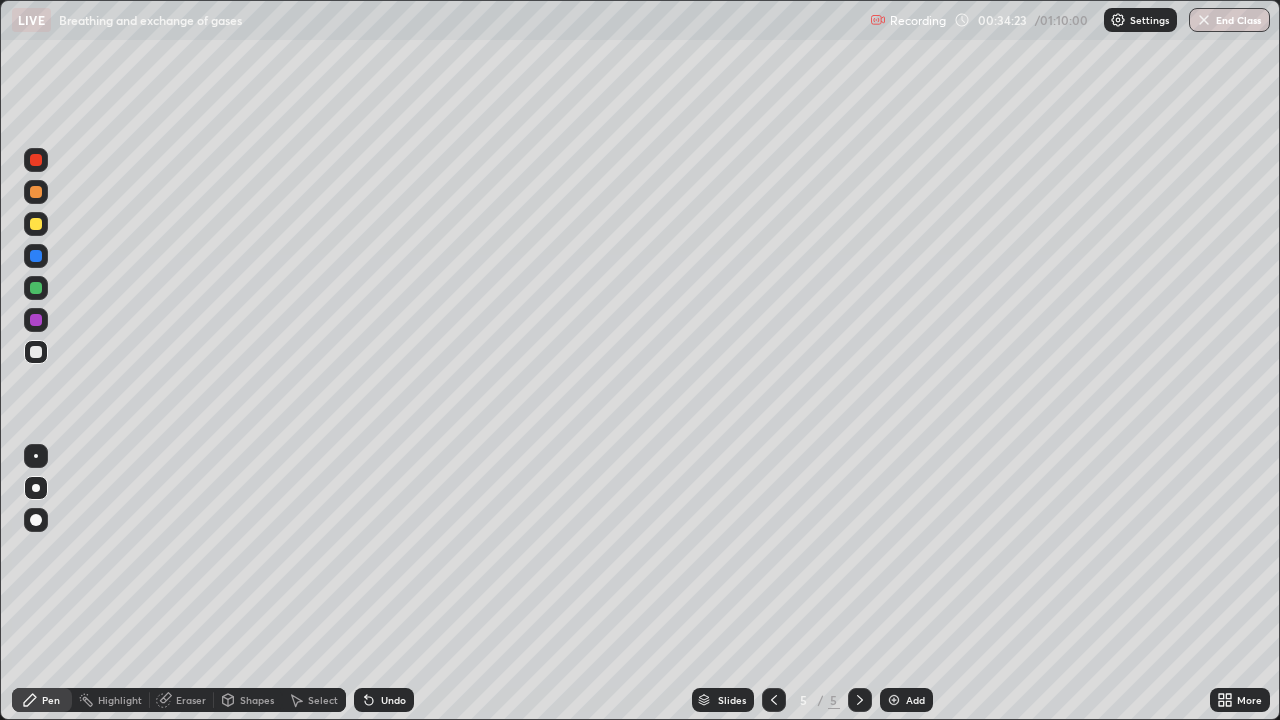 click at bounding box center [36, 224] 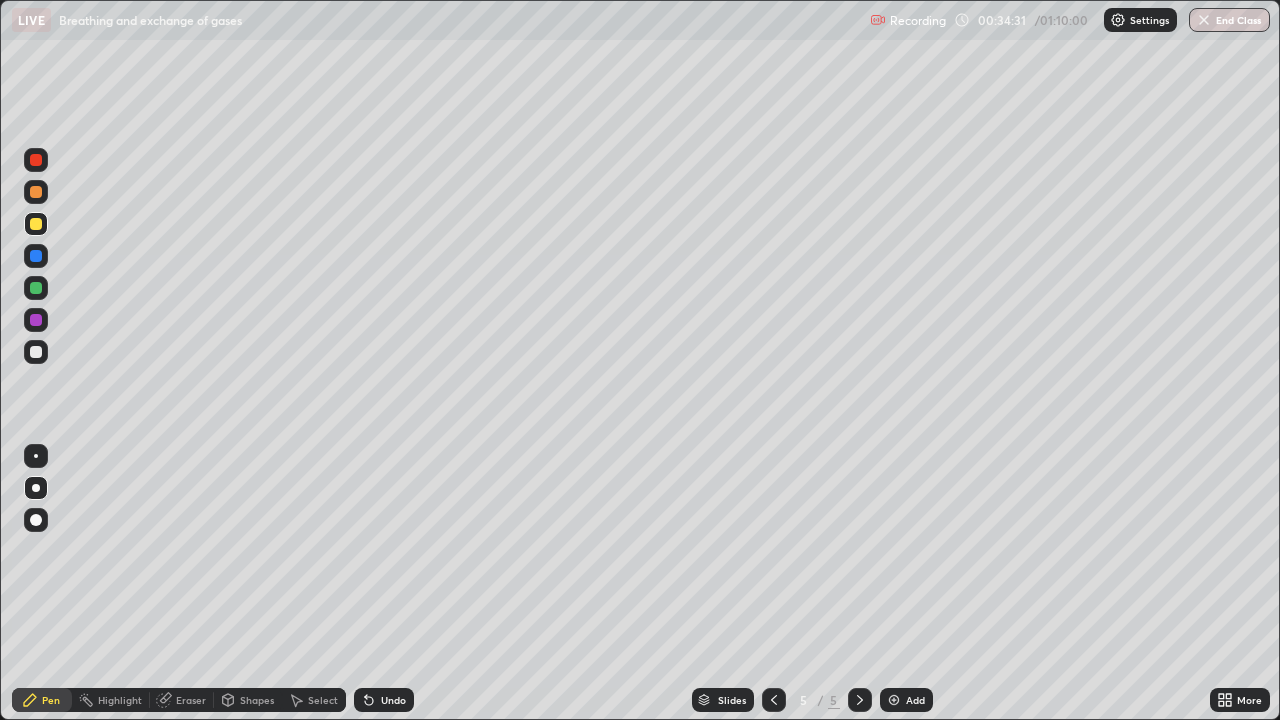 click at bounding box center [36, 352] 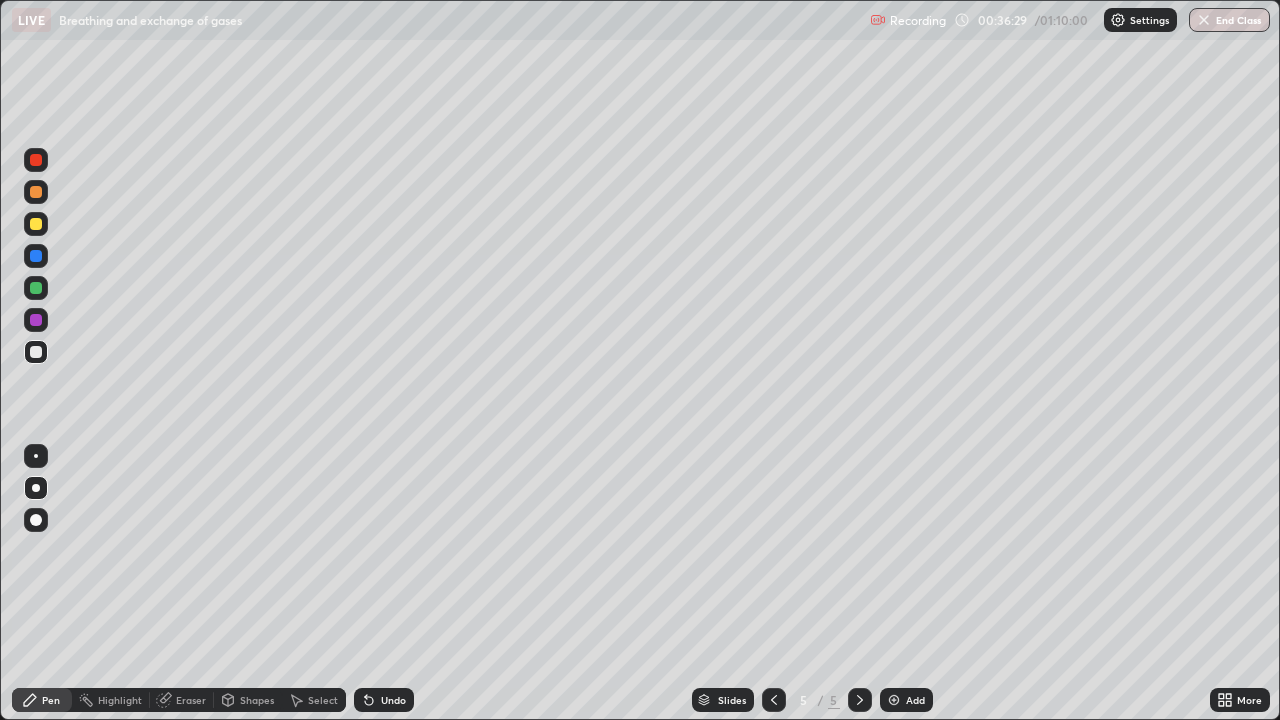 click at bounding box center (894, 700) 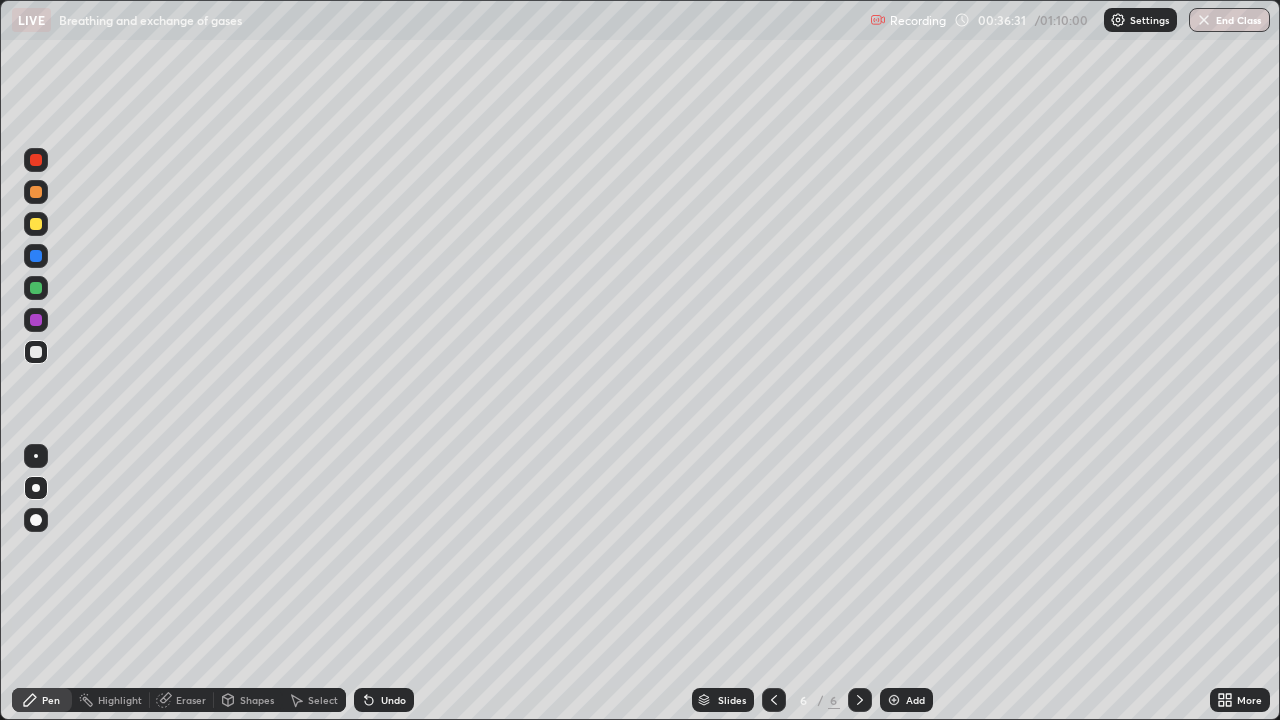click at bounding box center (36, 224) 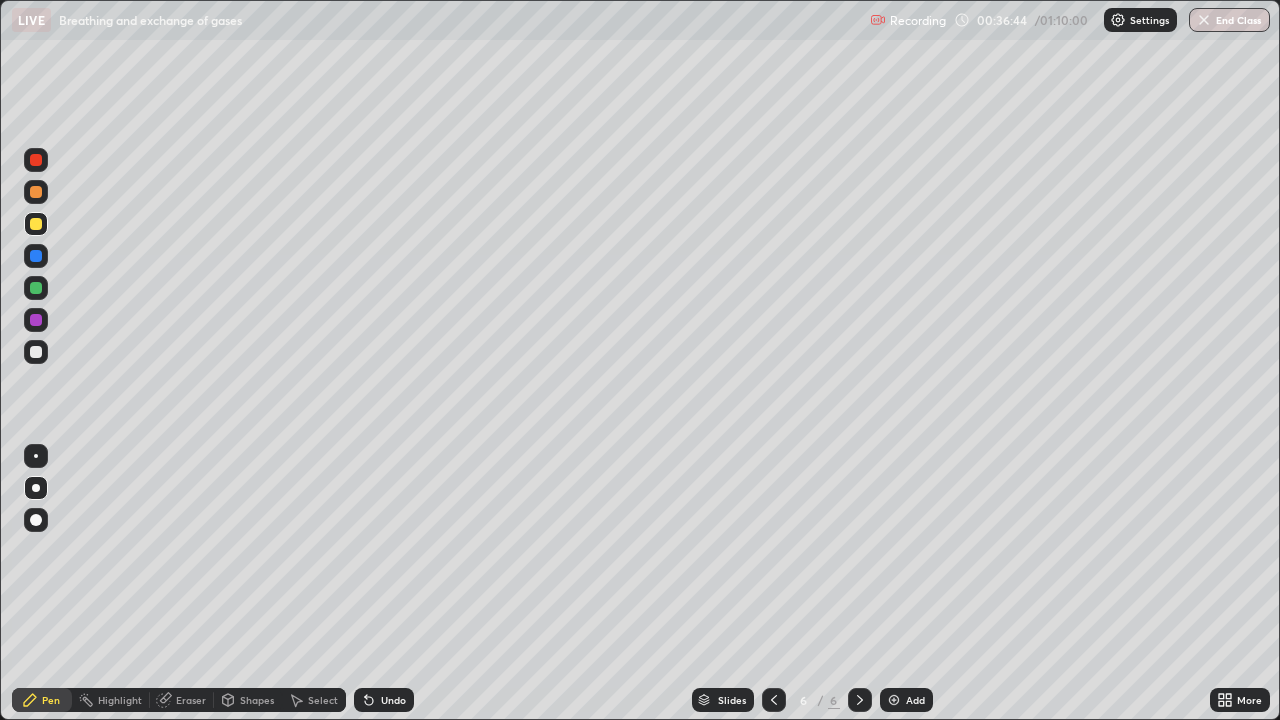 click at bounding box center [36, 352] 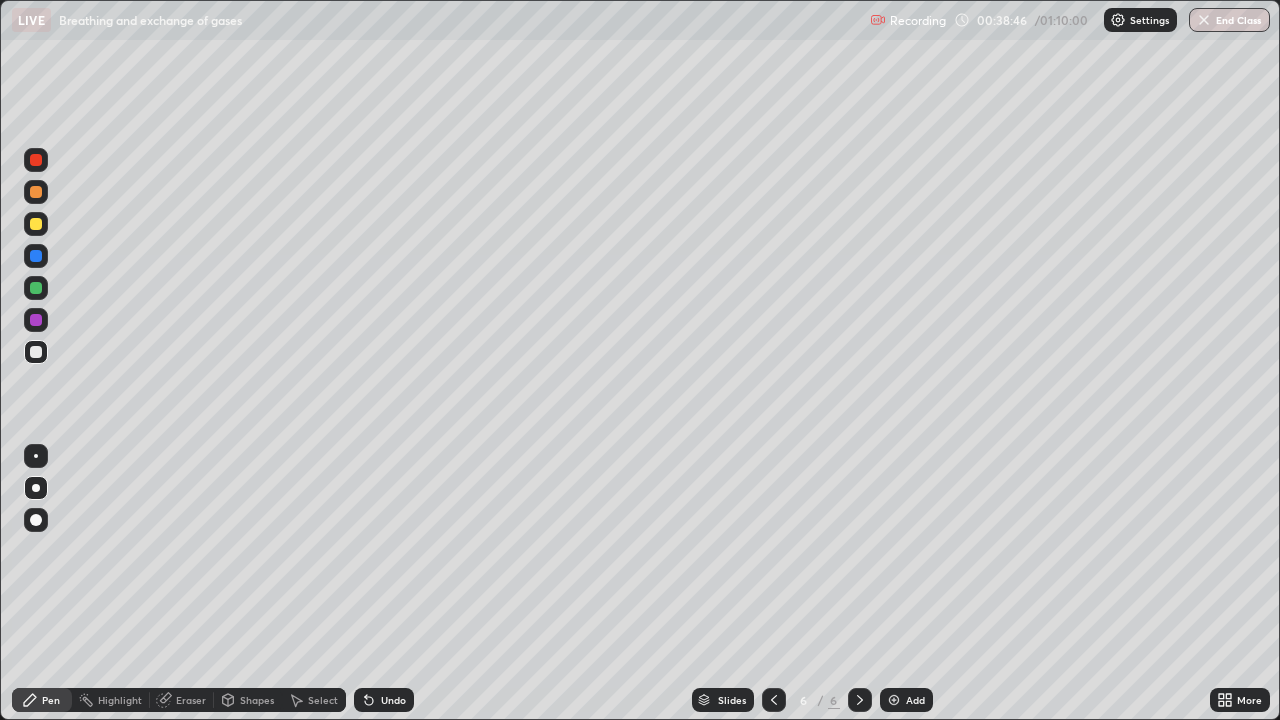 click at bounding box center (36, 192) 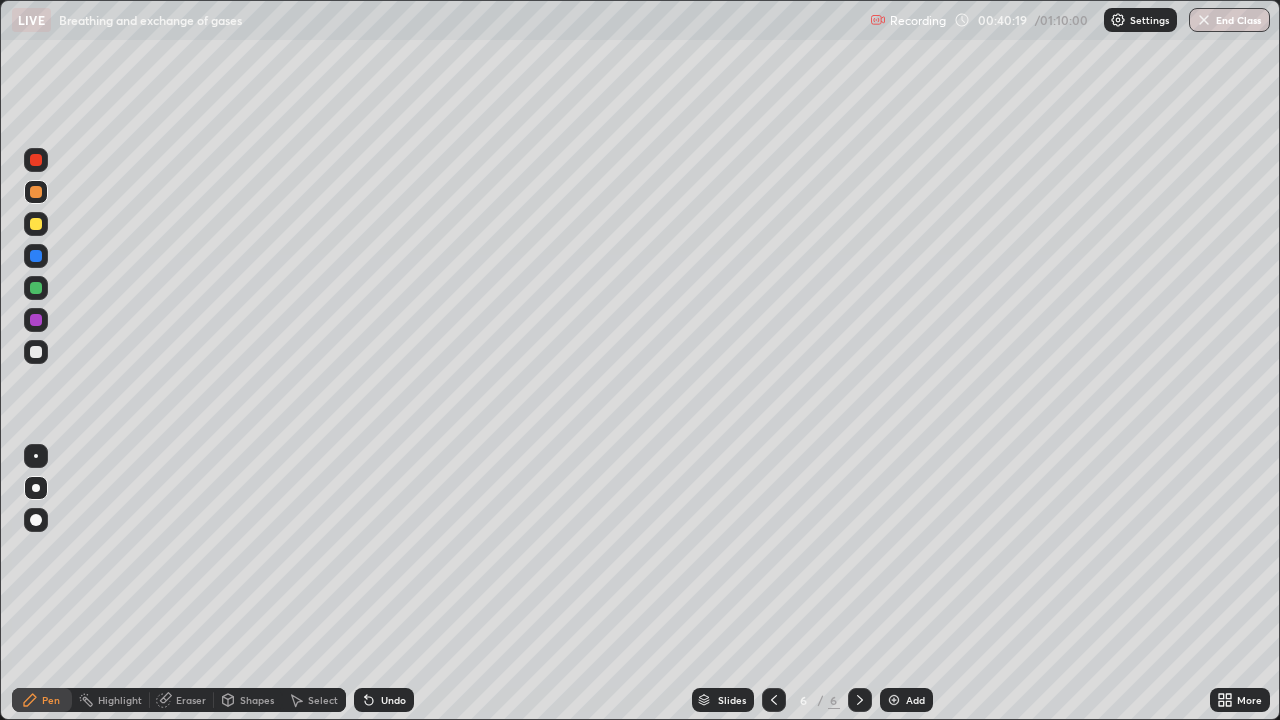 click 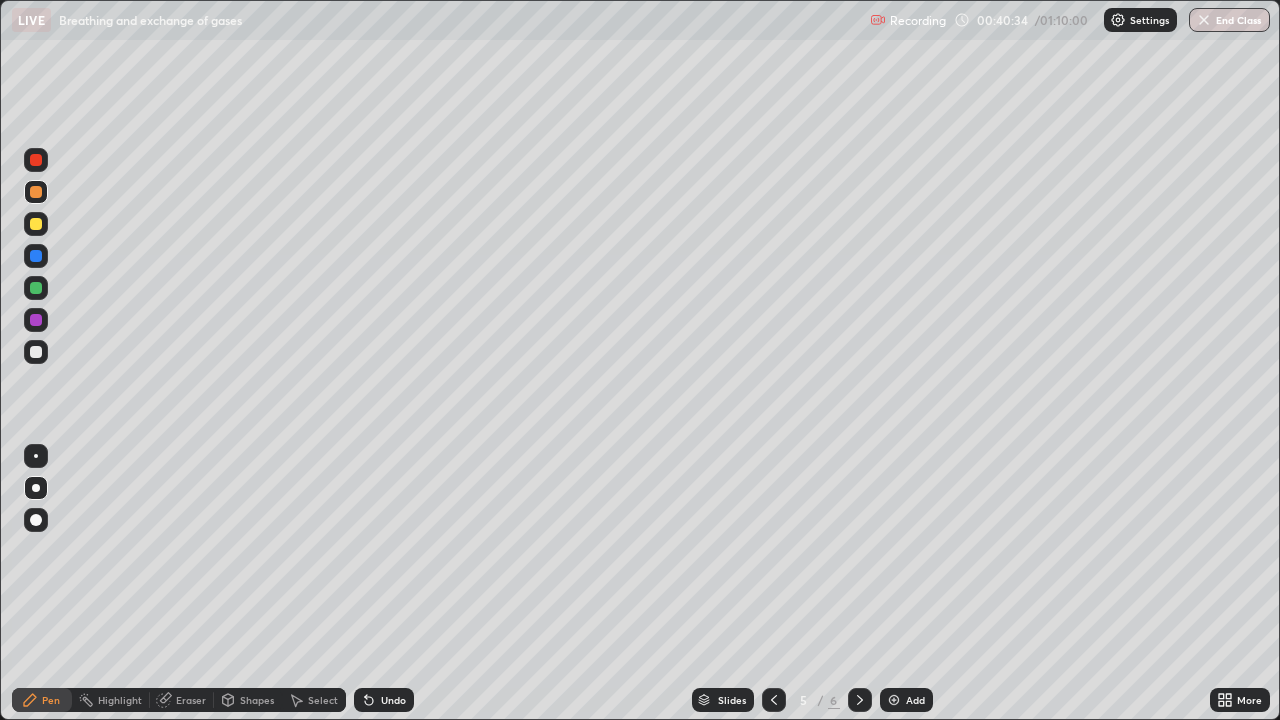 click on "Undo" at bounding box center (384, 700) 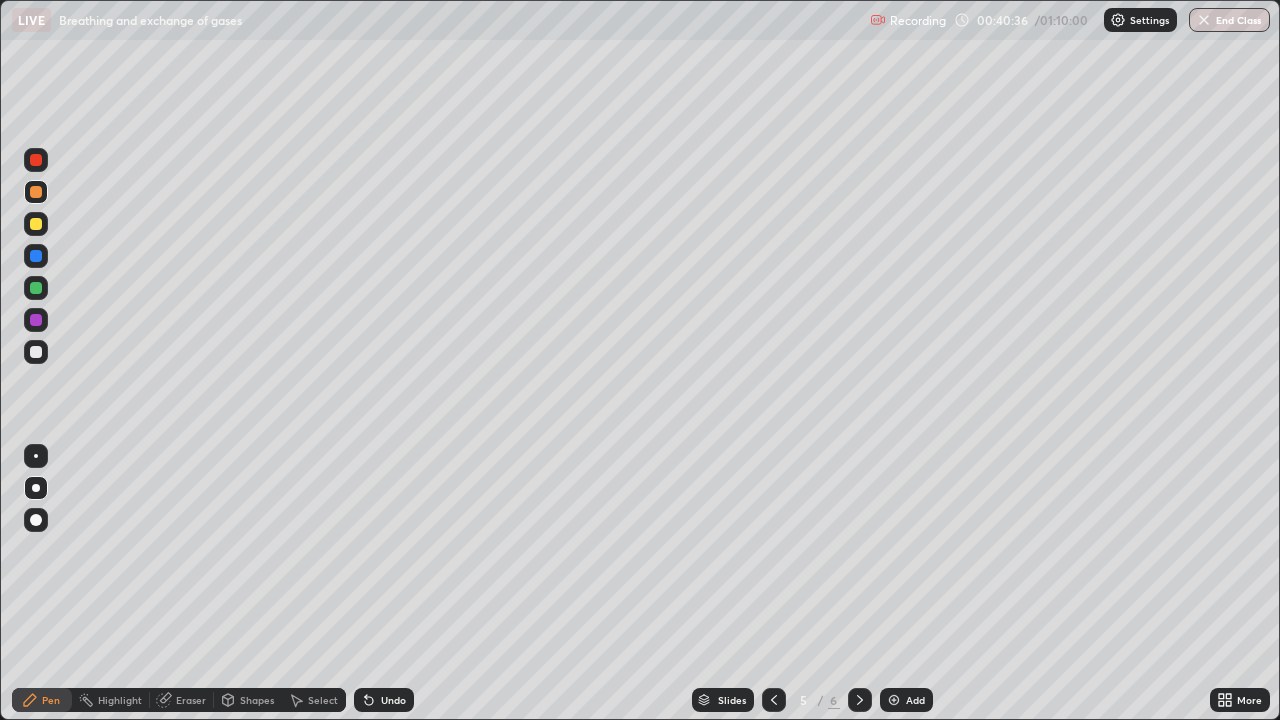 click on "Undo" at bounding box center (393, 700) 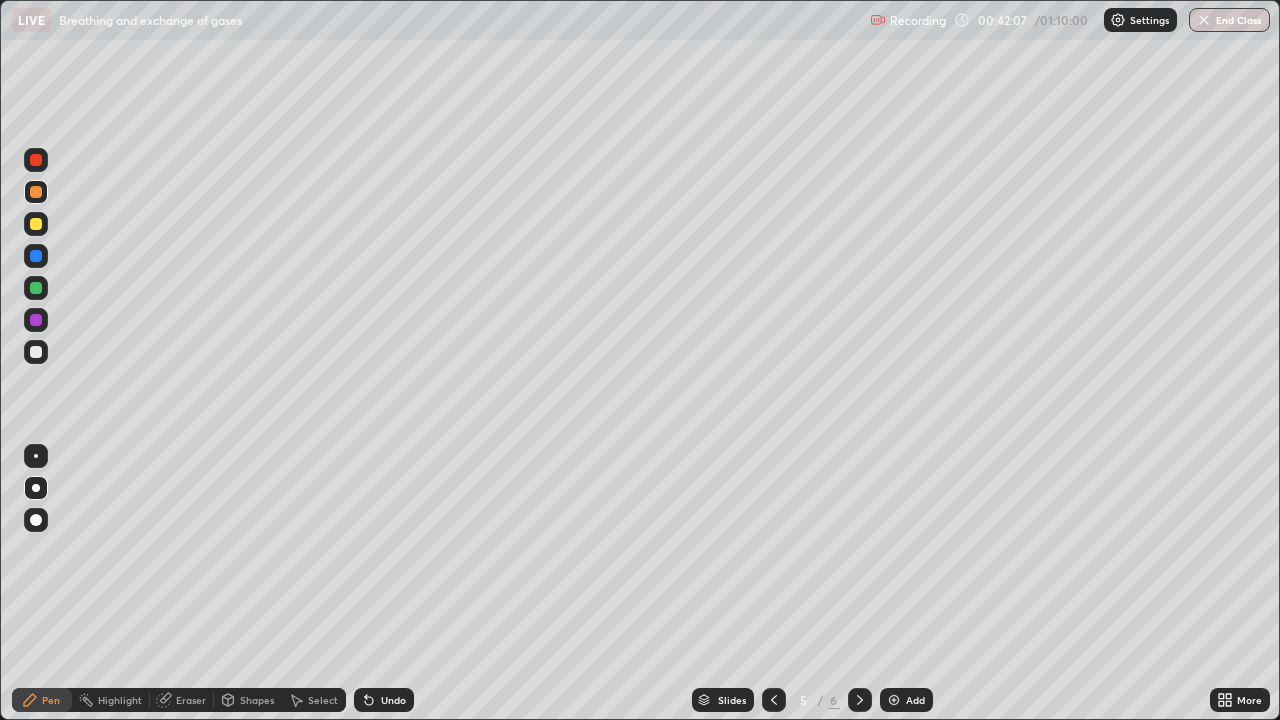 click at bounding box center [36, 256] 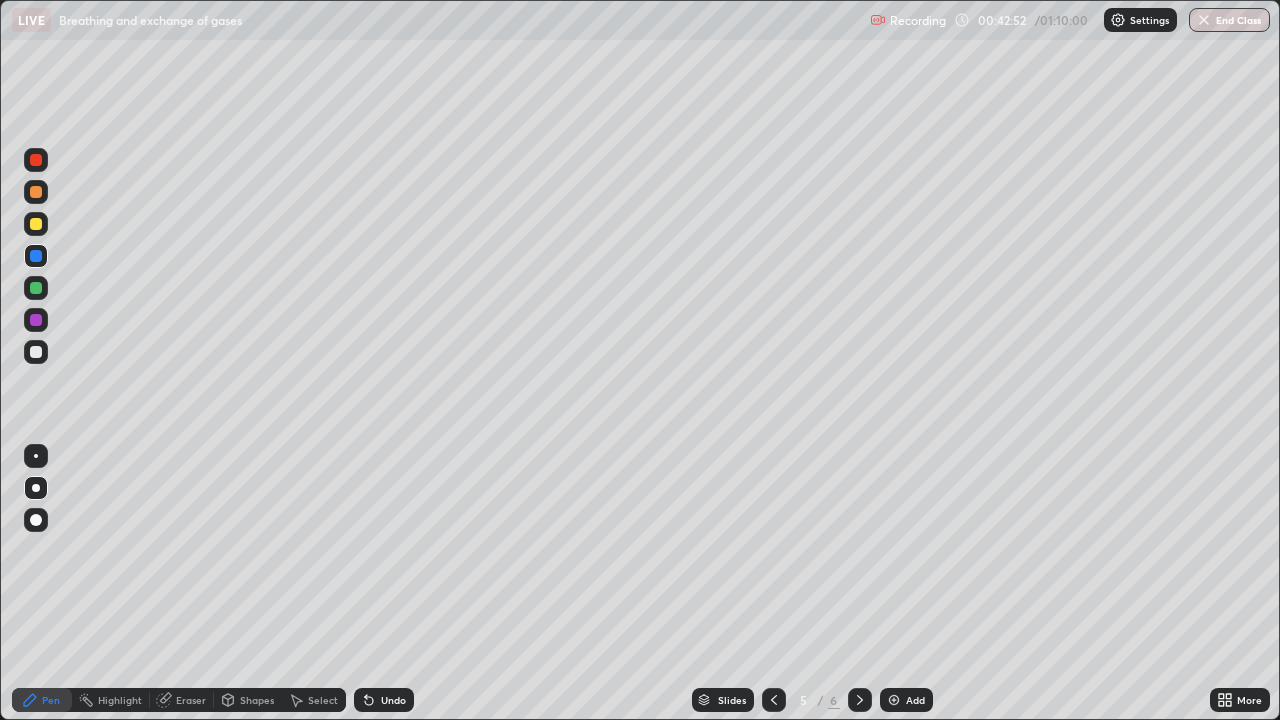click at bounding box center (860, 700) 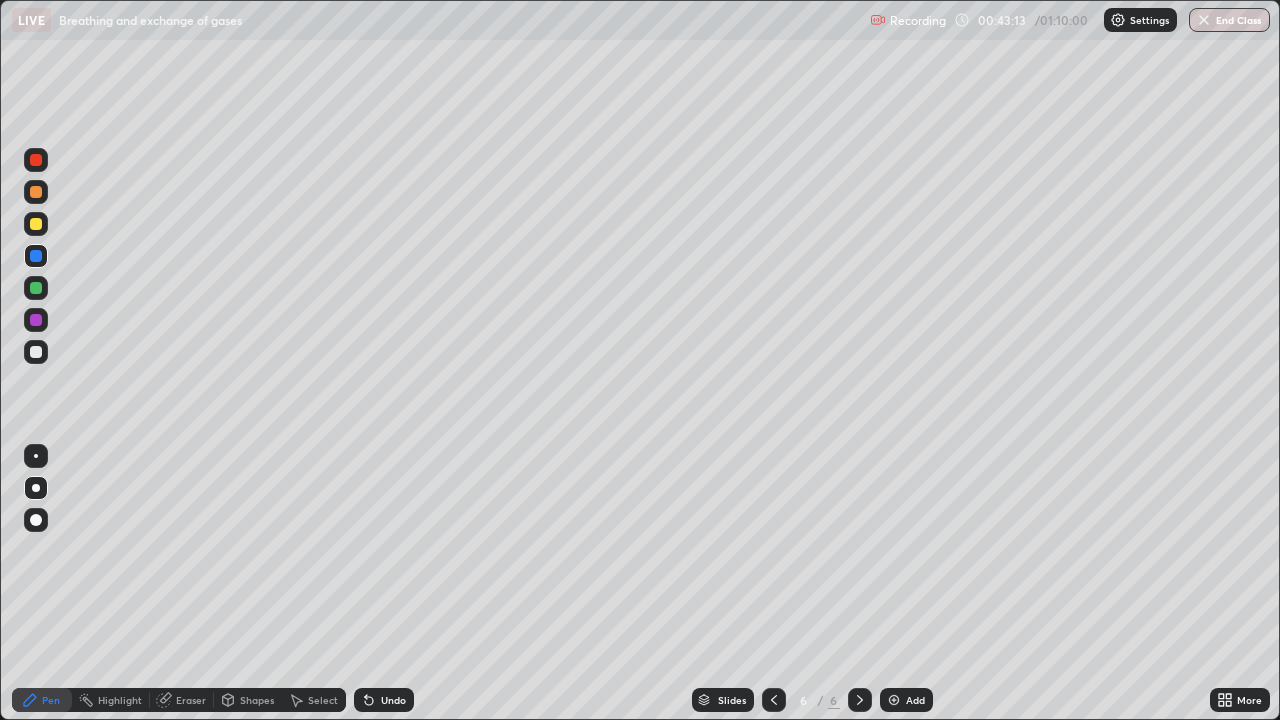 click 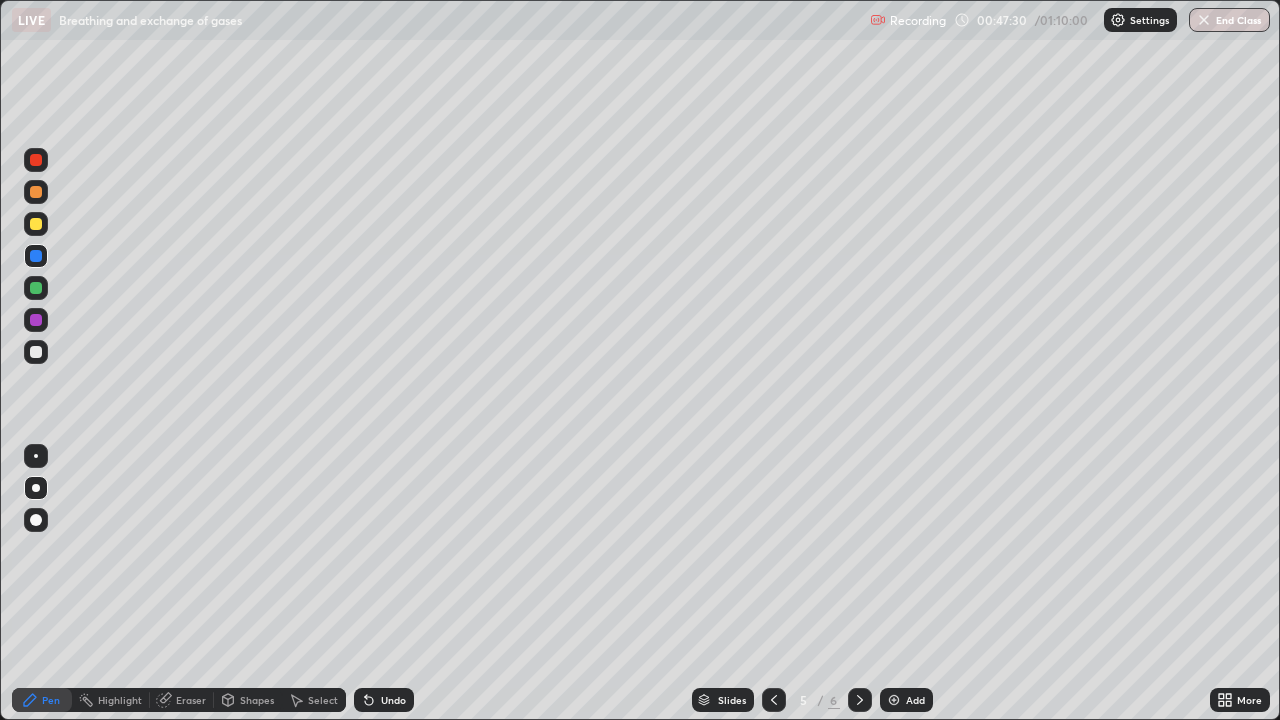 click 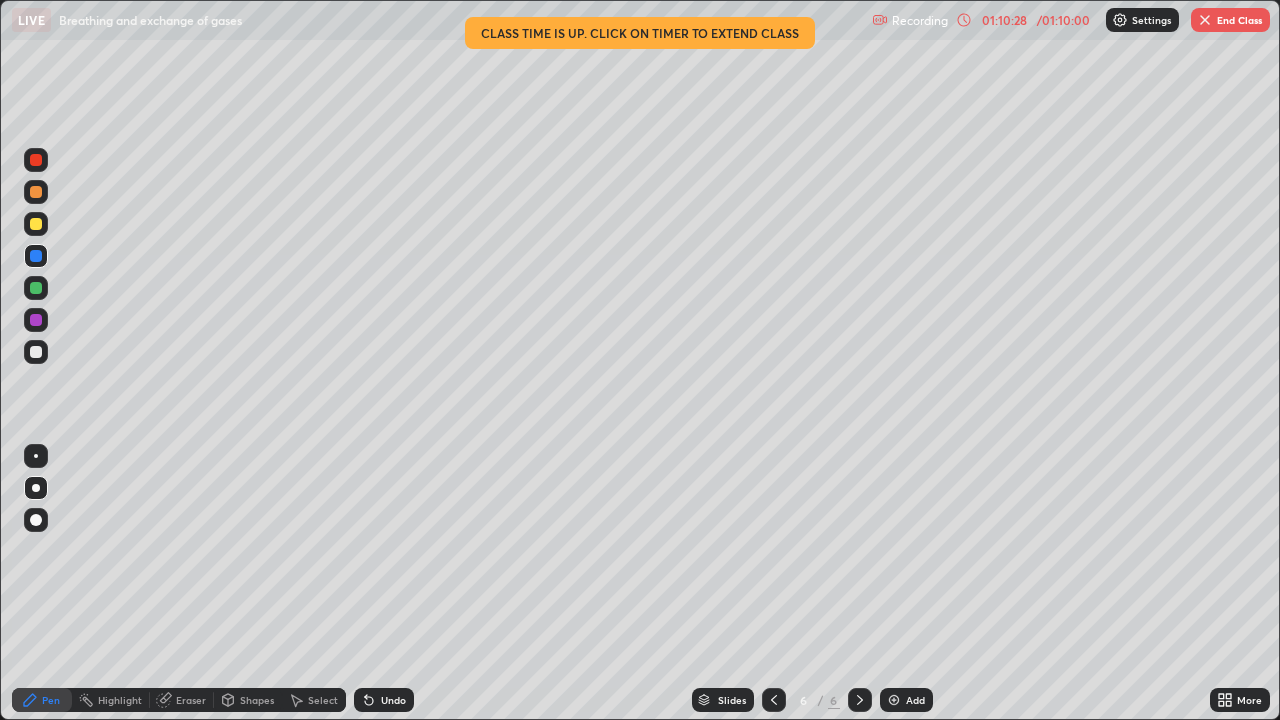 click at bounding box center (1205, 20) 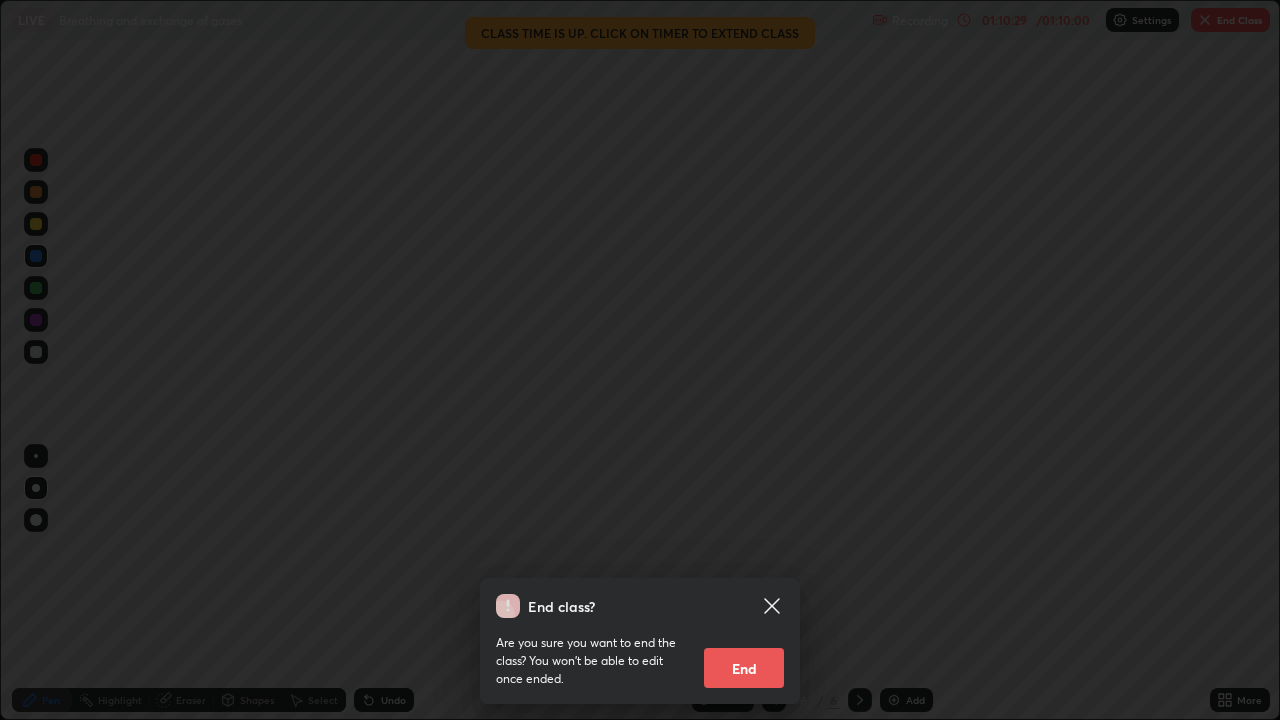 click on "End" at bounding box center [744, 668] 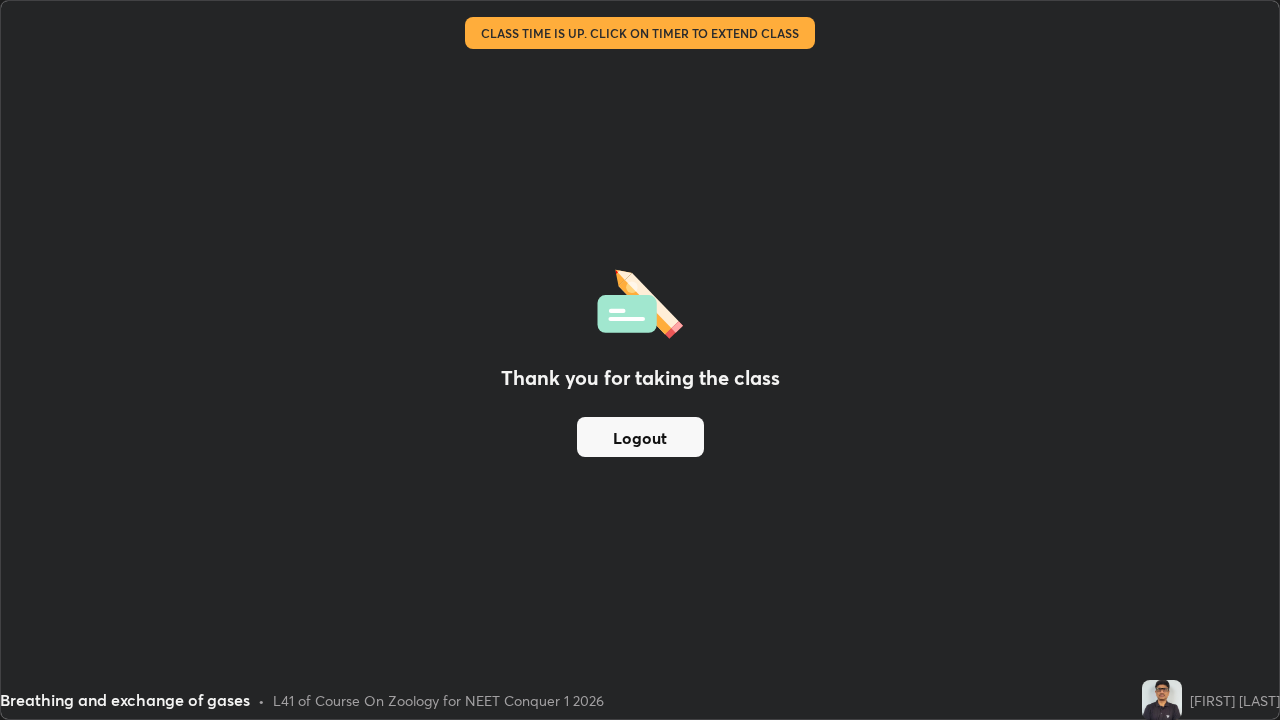 click on "Logout" at bounding box center [640, 437] 